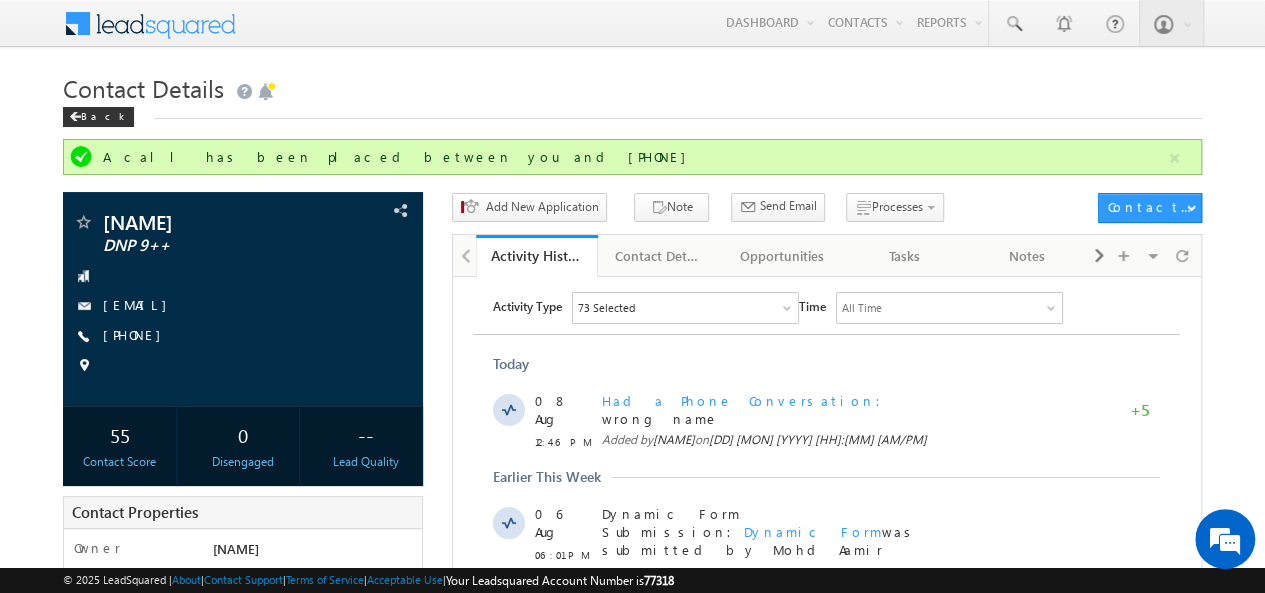 scroll, scrollTop: 0, scrollLeft: 0, axis: both 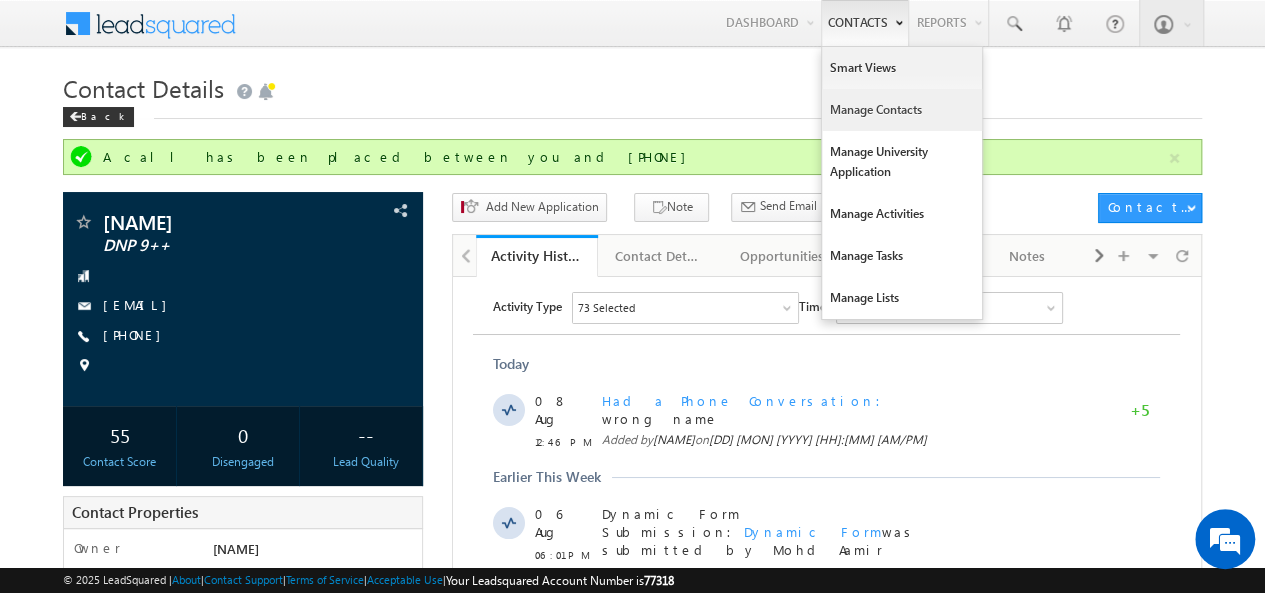 click on "Manage Contacts" at bounding box center [902, 110] 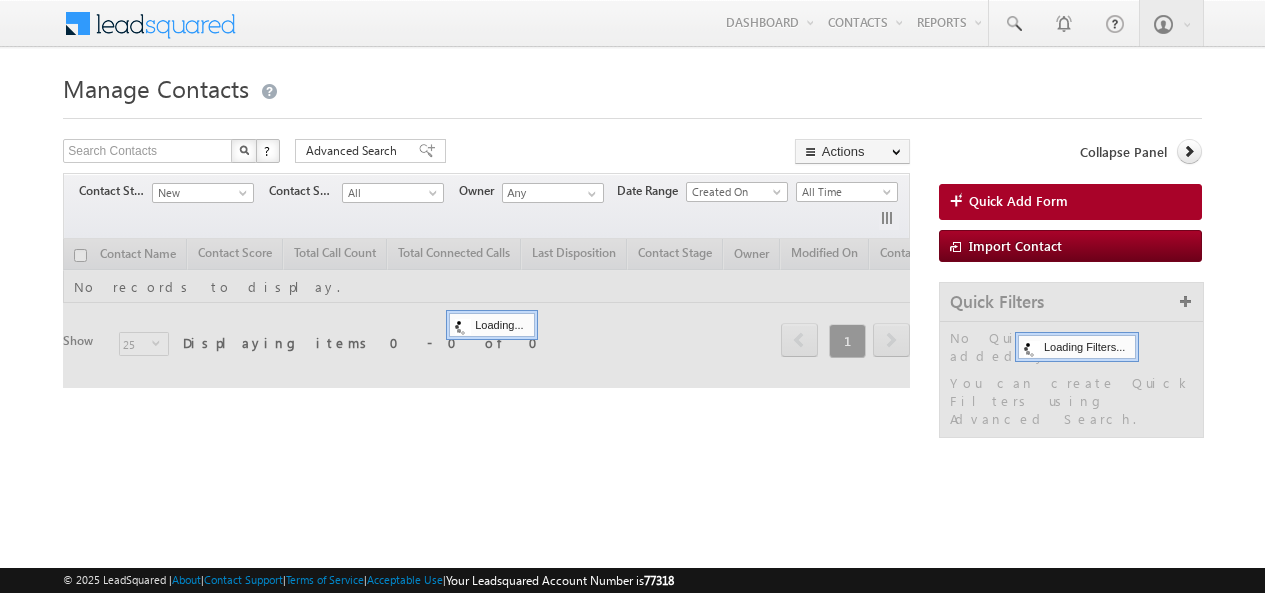 scroll, scrollTop: 0, scrollLeft: 0, axis: both 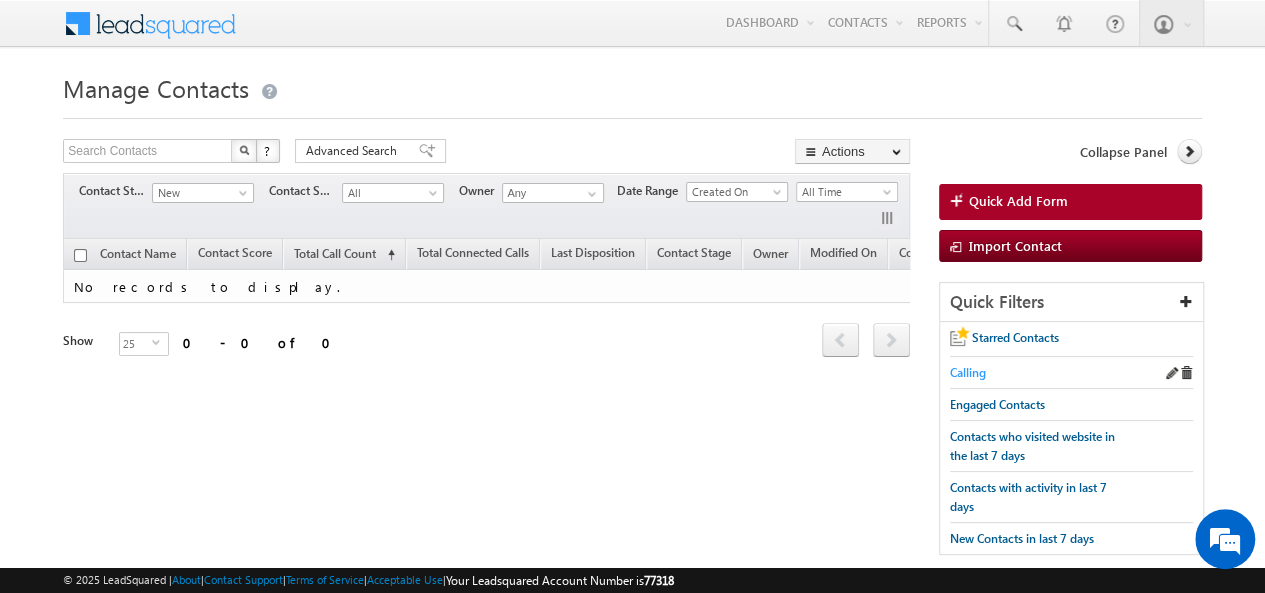click on "Calling" at bounding box center [968, 372] 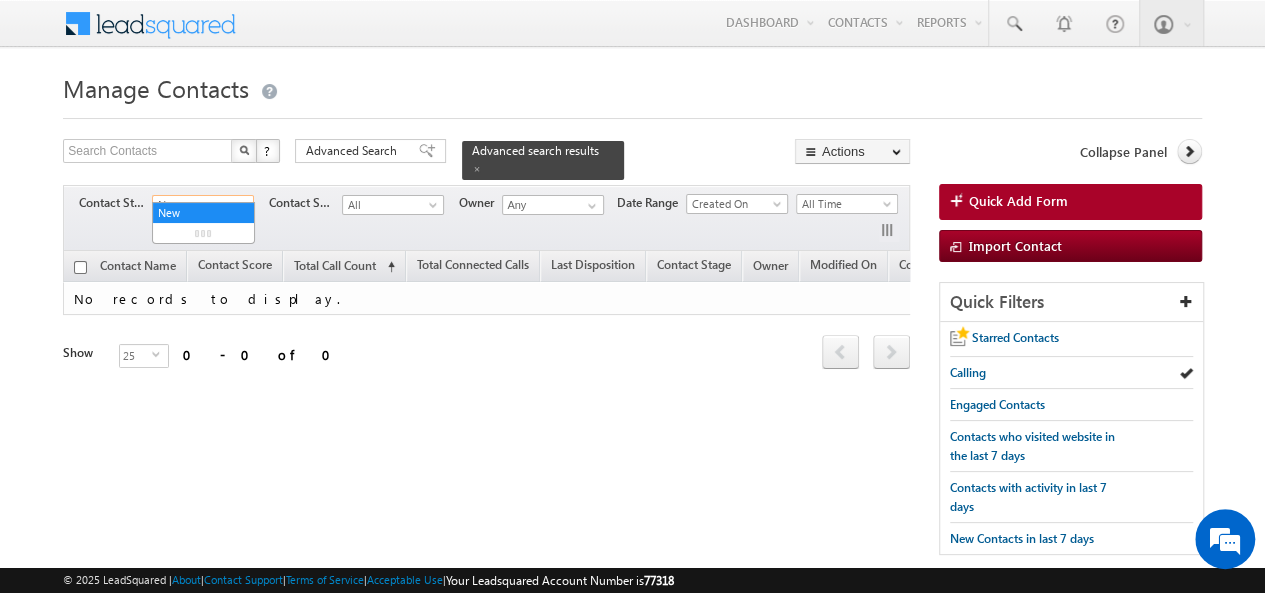 click on "New" at bounding box center (200, 205) 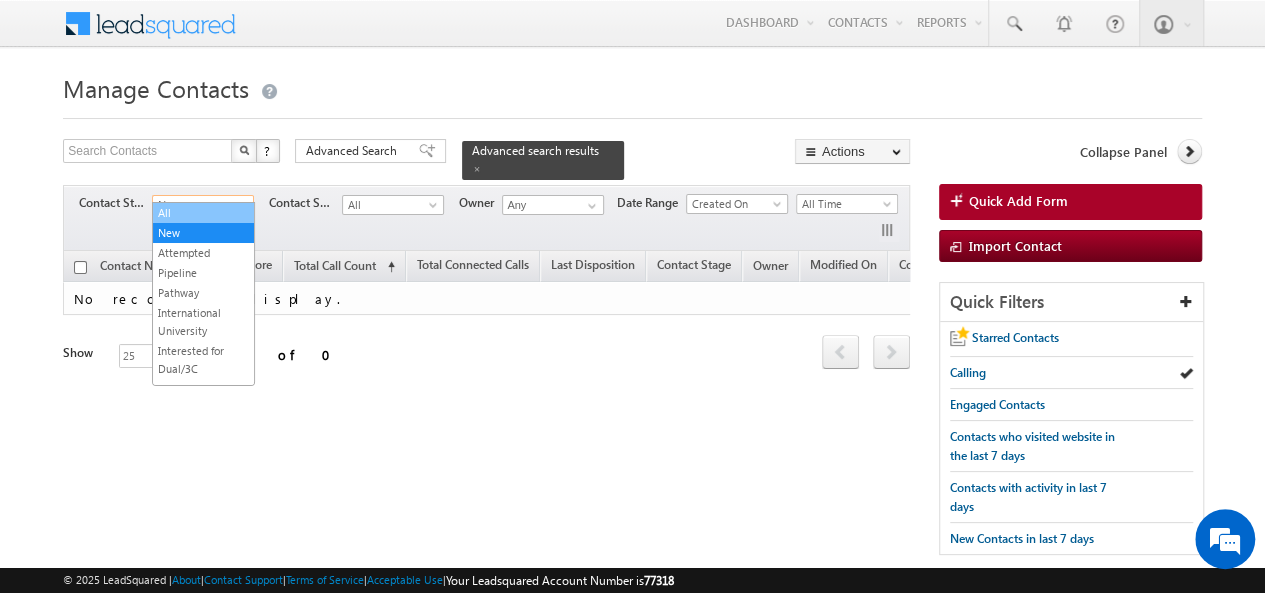 click on "All" at bounding box center [203, 213] 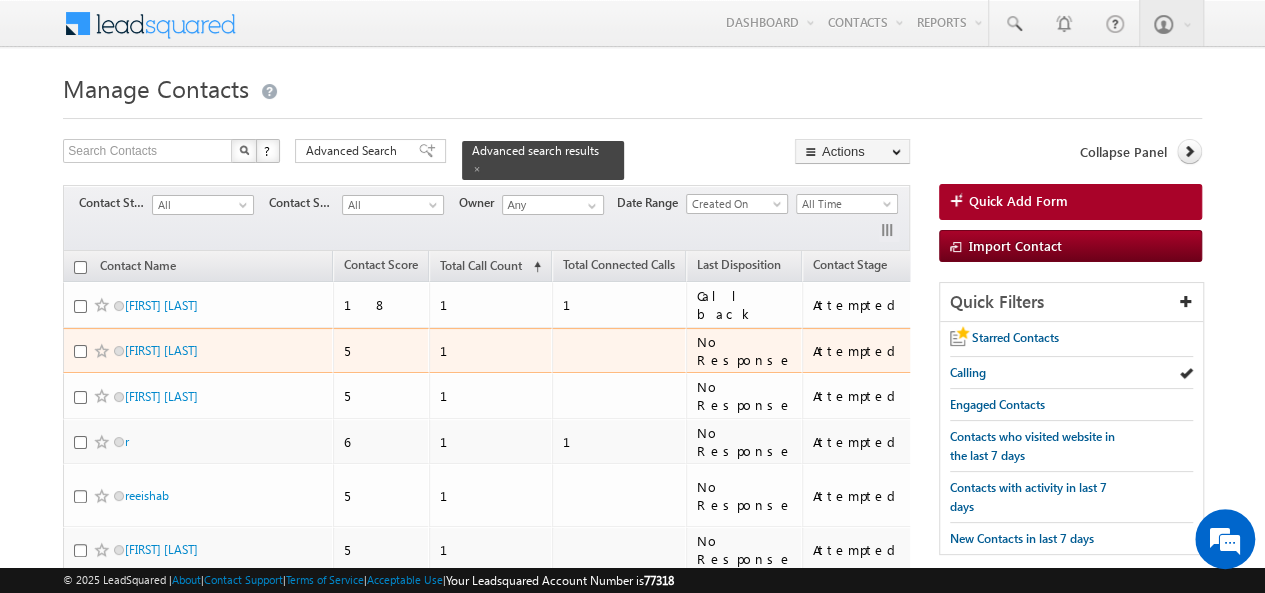scroll, scrollTop: 0, scrollLeft: 0, axis: both 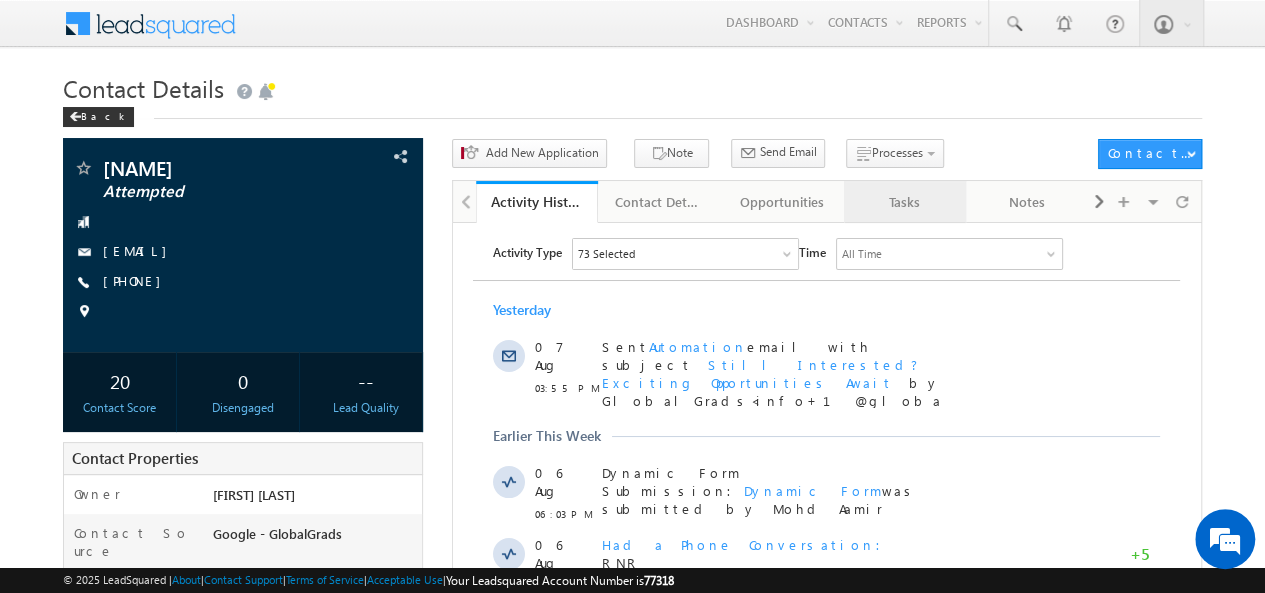 click on "Tasks" at bounding box center (904, 202) 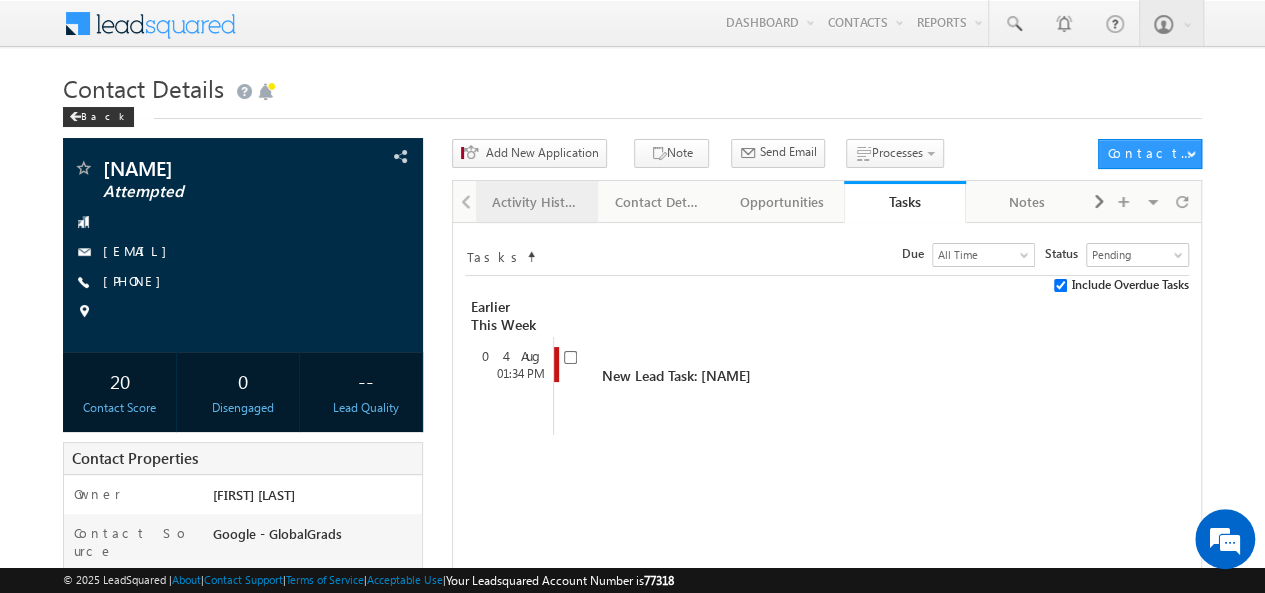 click on "Activity History" at bounding box center (536, 202) 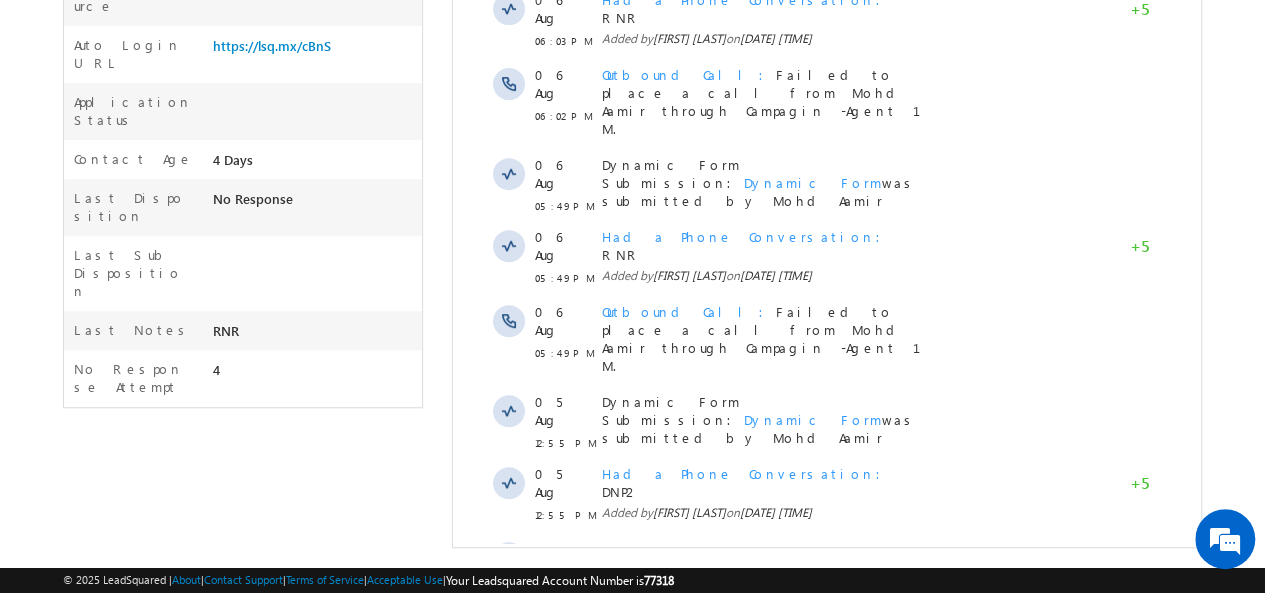 scroll, scrollTop: 548, scrollLeft: 0, axis: vertical 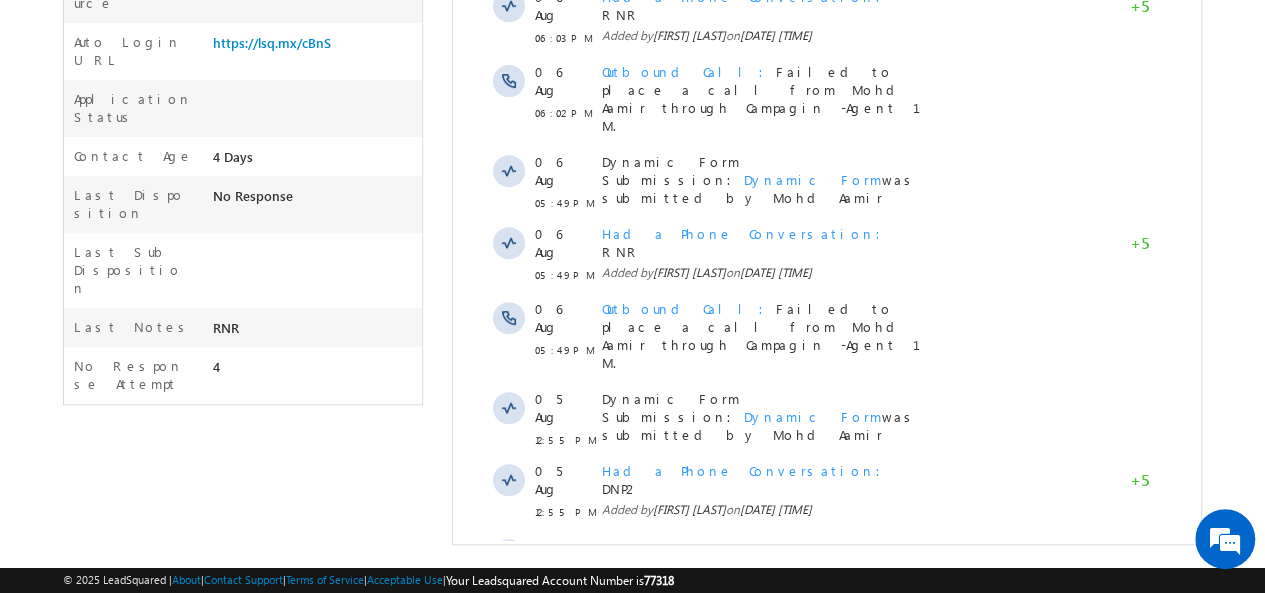 click on "Show More" at bounding box center (826, 635) 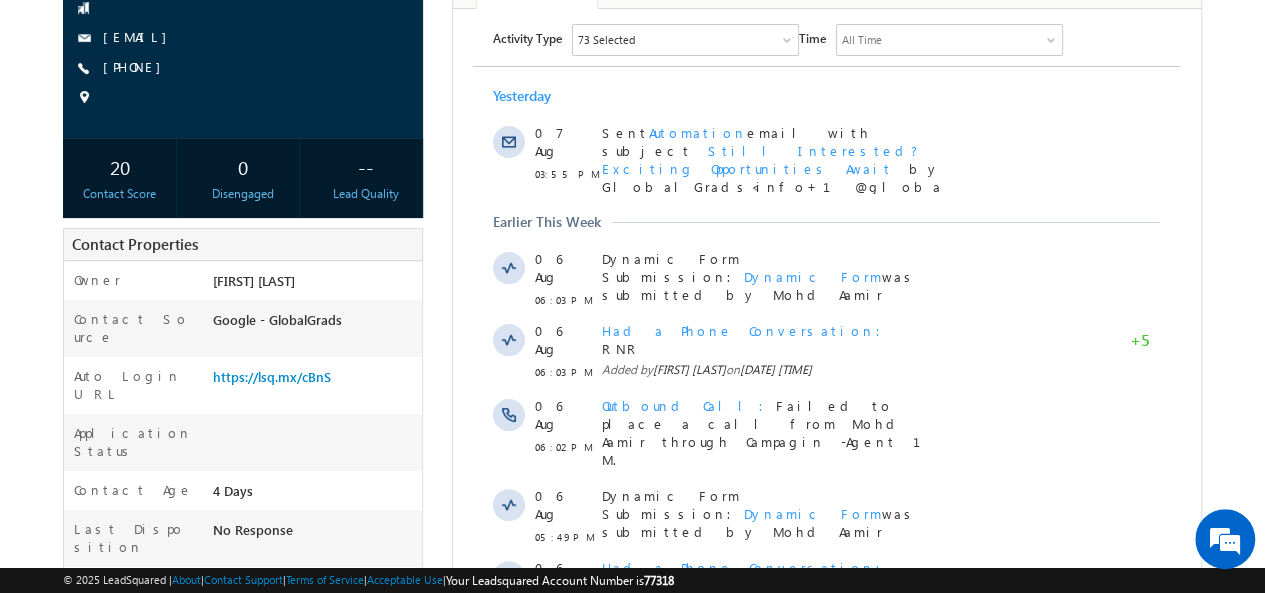 scroll, scrollTop: 0, scrollLeft: 0, axis: both 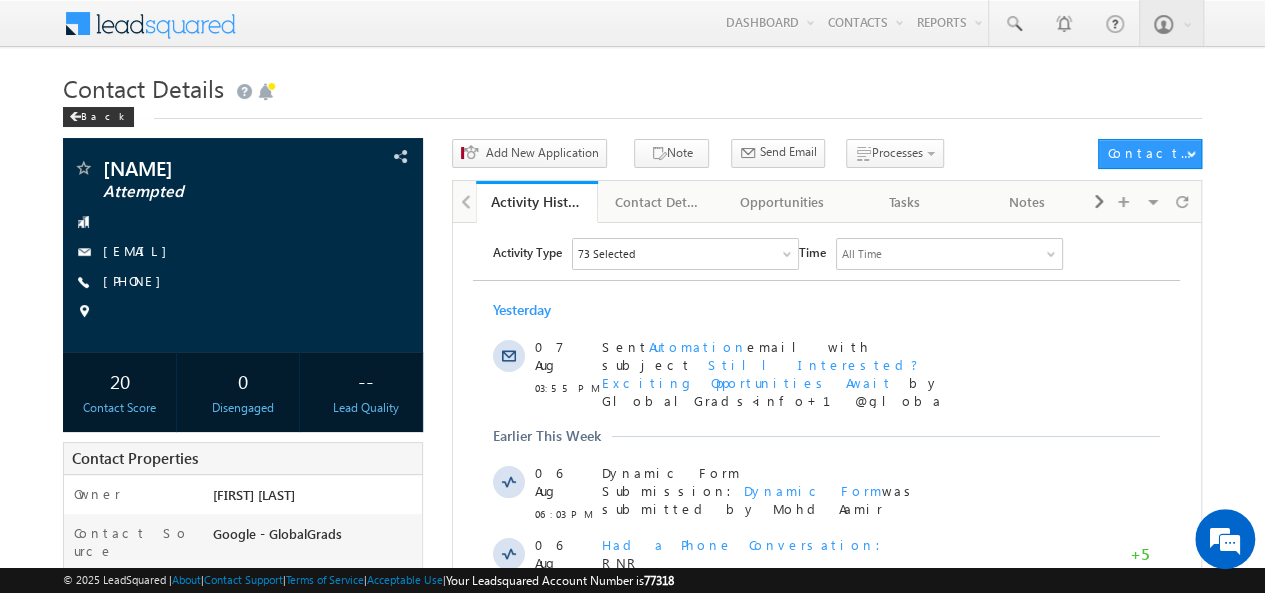 click on "Yesterday
07 Aug
03:55 PM
Sent  Automation  email with subject
Still Interested? Exciting Opportunities Await
by GlobalGrads<info+1@globalgrads.com>.
Earlier This Week
06 Aug
06:03 PM
Dynamic Form Submission:  Dynamic Form  was submitted by Mohd Aamir
RNR" at bounding box center [826, 1133] 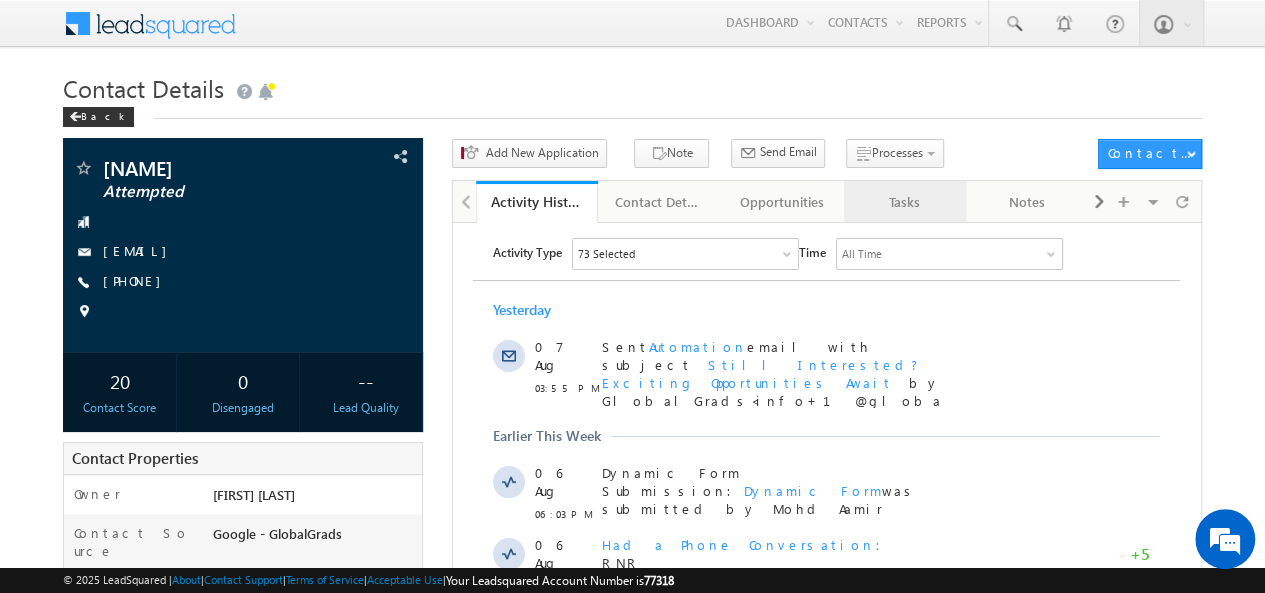 click on "Tasks" at bounding box center (904, 202) 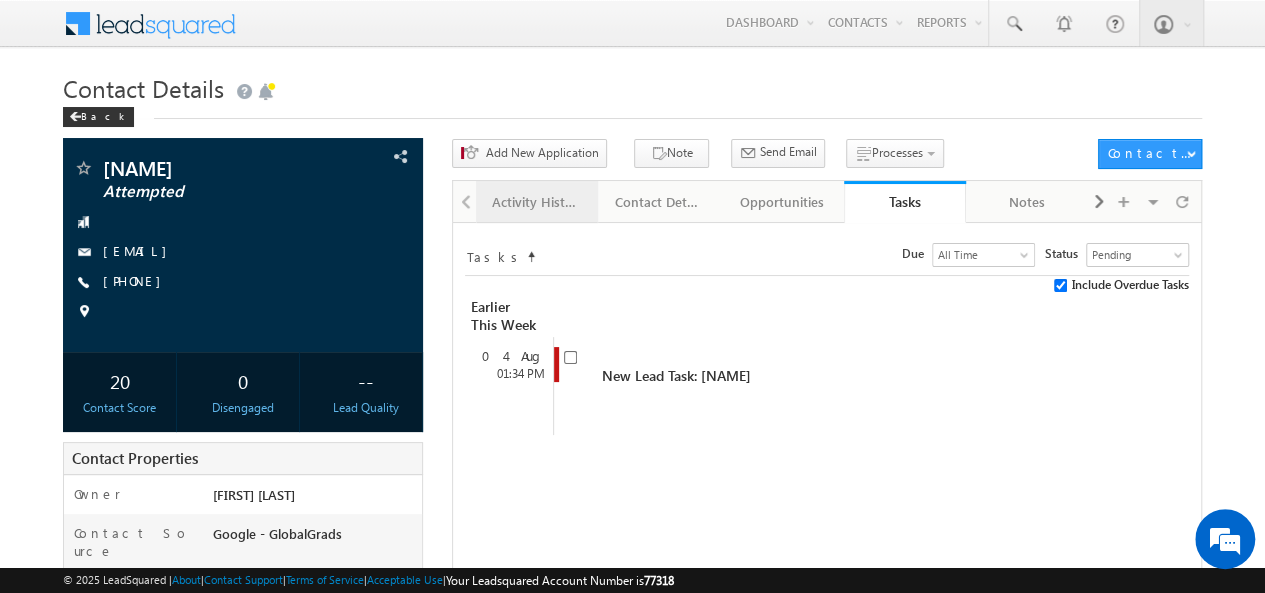click on "Activity History" at bounding box center (536, 202) 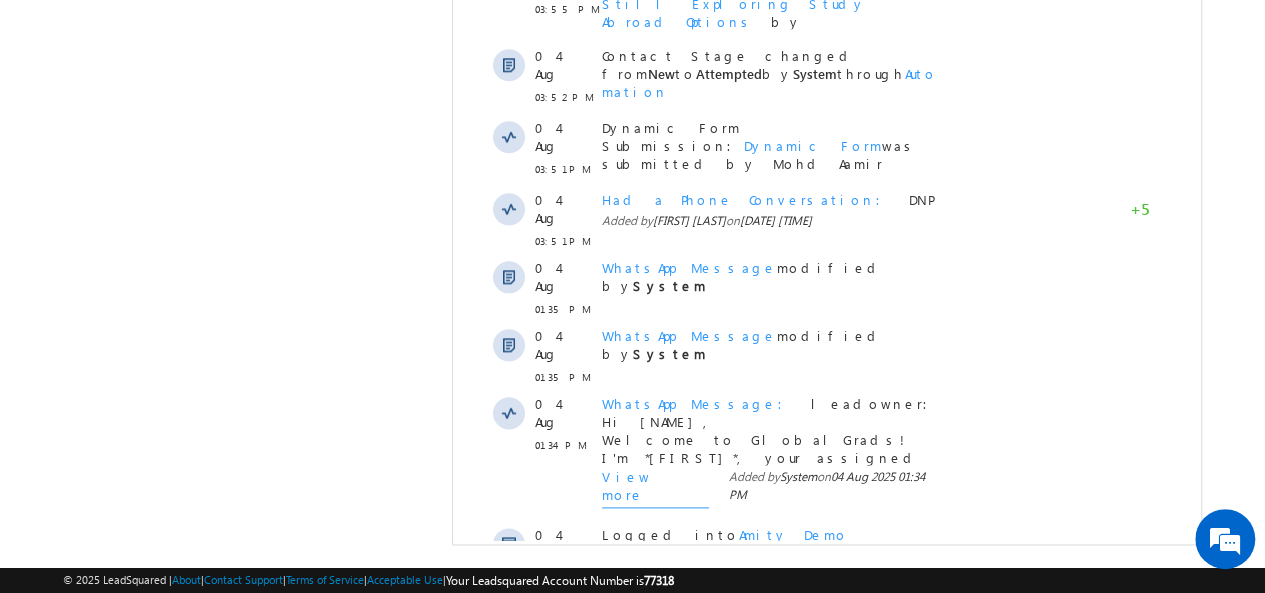 scroll, scrollTop: 1229, scrollLeft: 0, axis: vertical 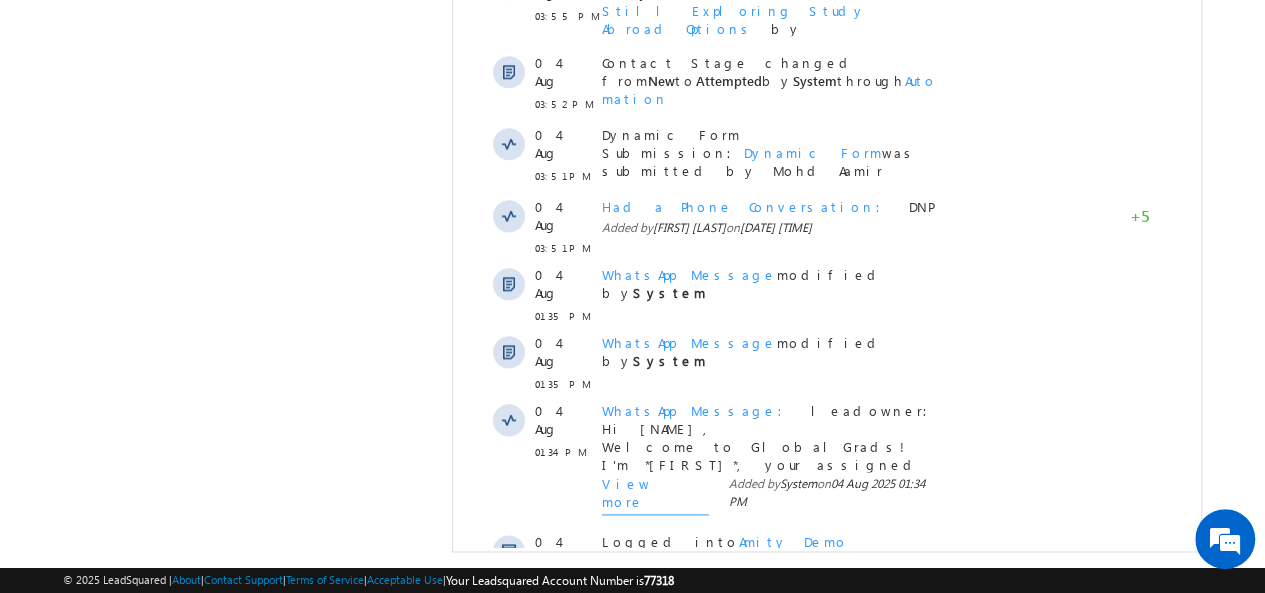click on "Show More" at bounding box center [826, 775] 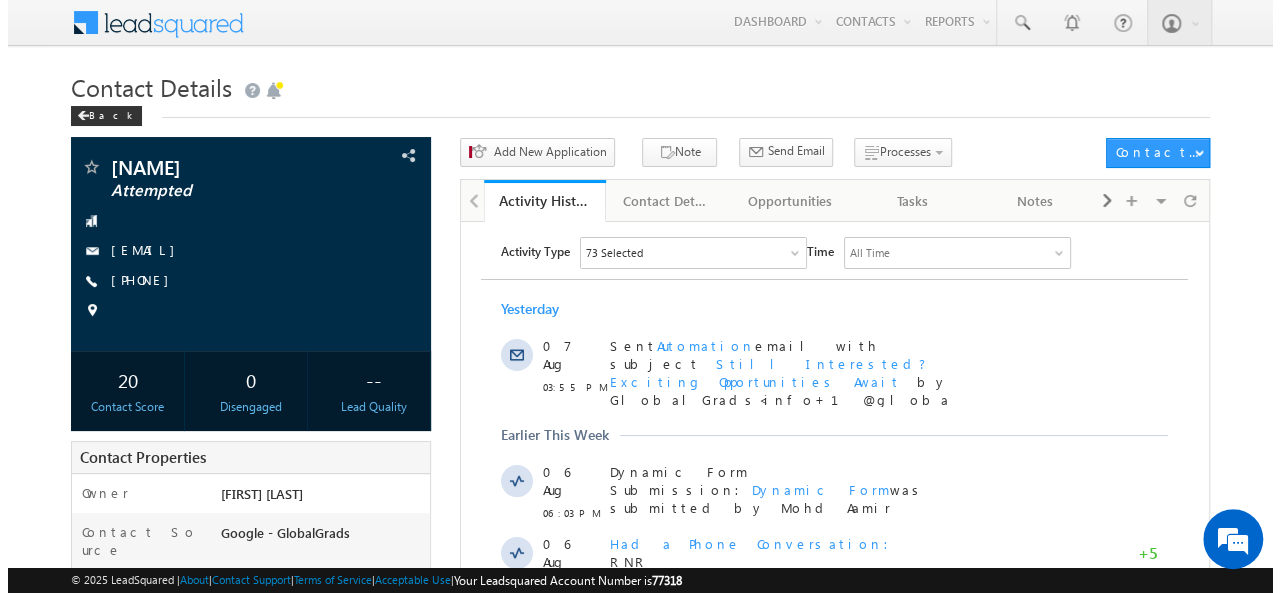 scroll, scrollTop: 0, scrollLeft: 0, axis: both 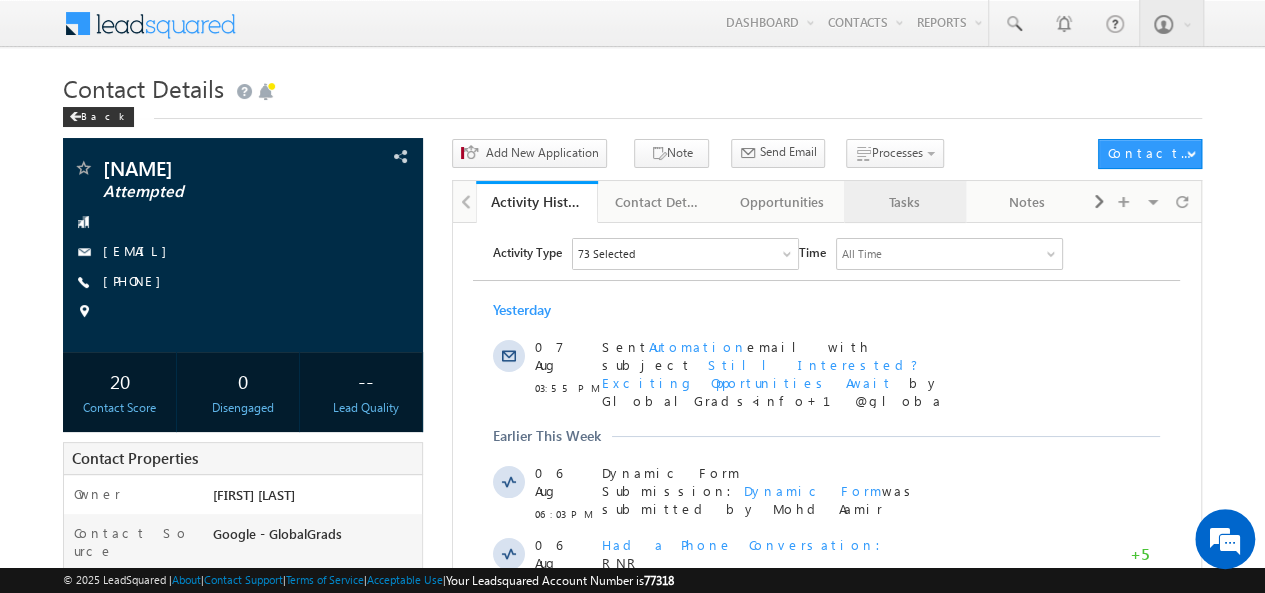 click on "Tasks" at bounding box center [904, 202] 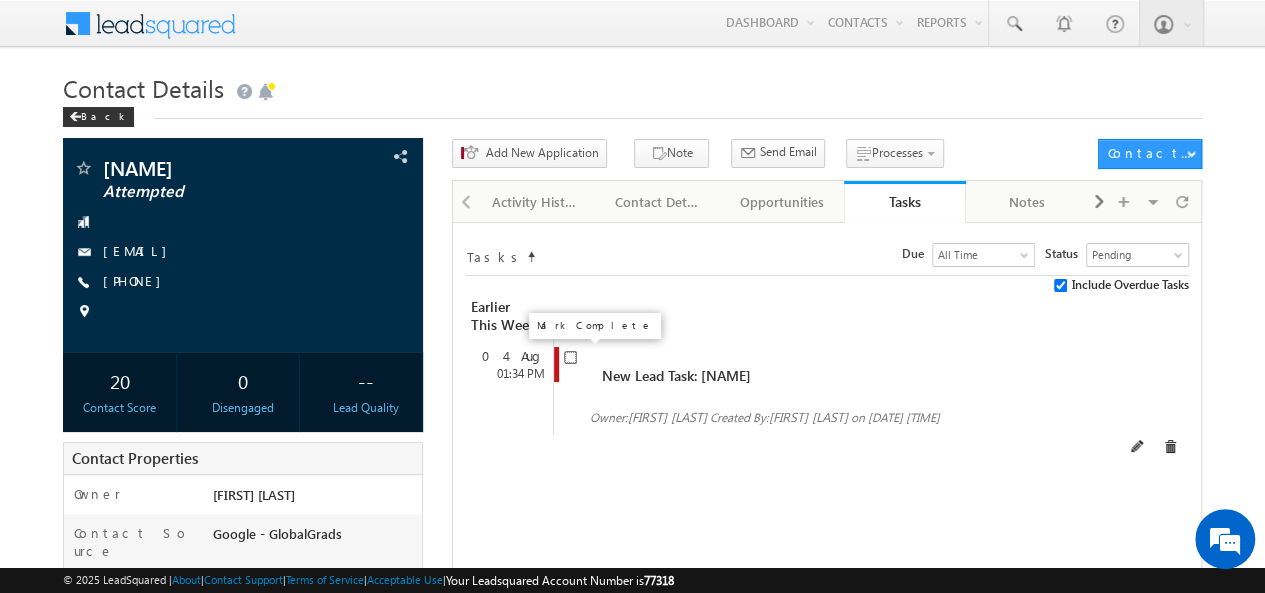 click at bounding box center [570, 357] 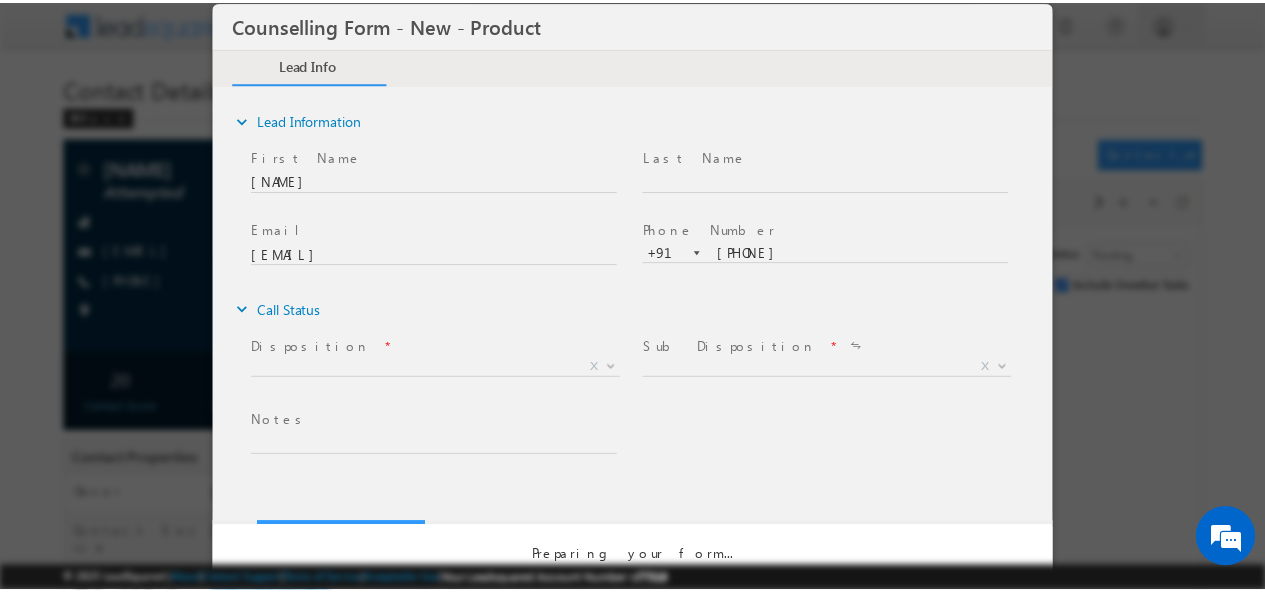 scroll, scrollTop: 0, scrollLeft: 0, axis: both 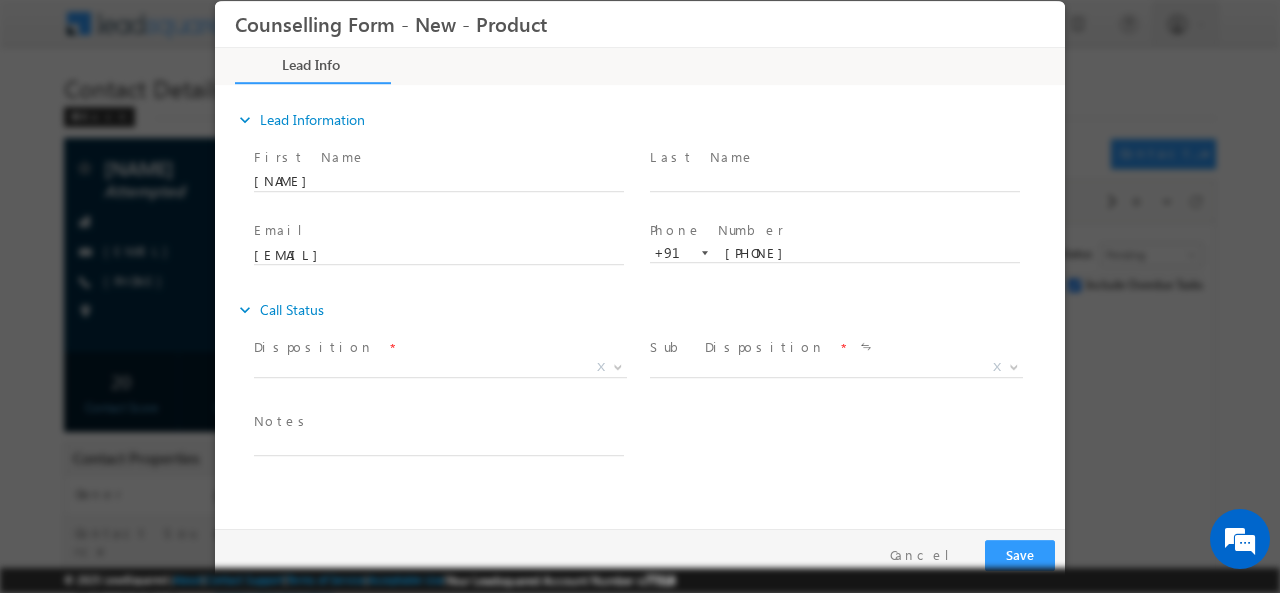 click at bounding box center (438, 391) 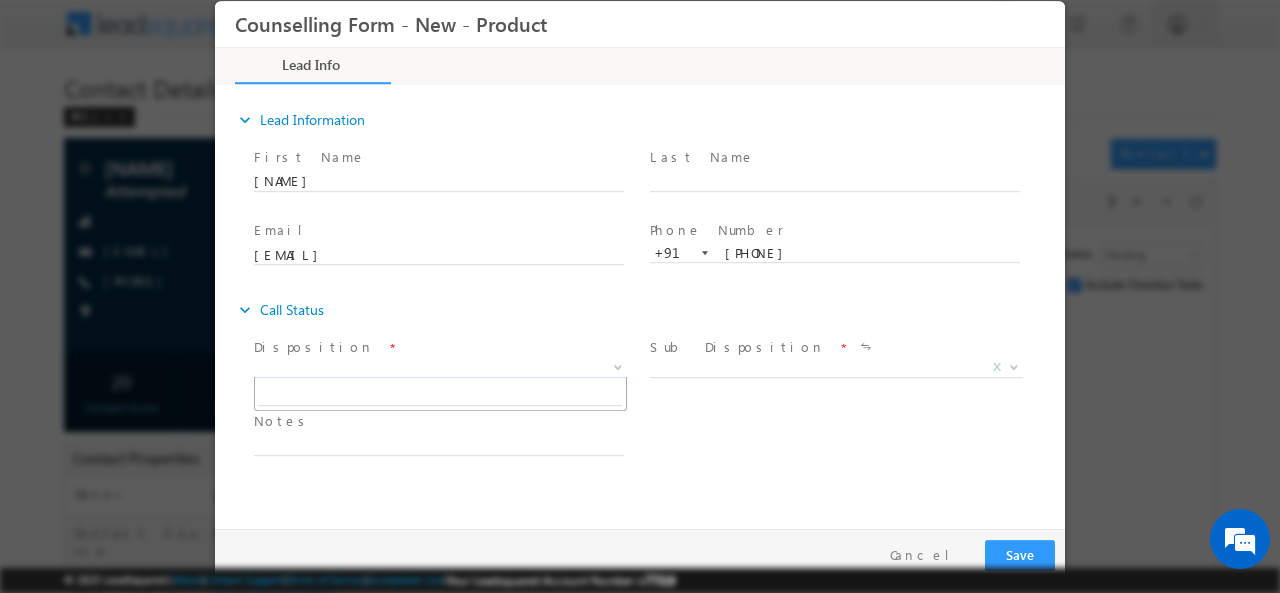 click on "X" at bounding box center [440, 367] 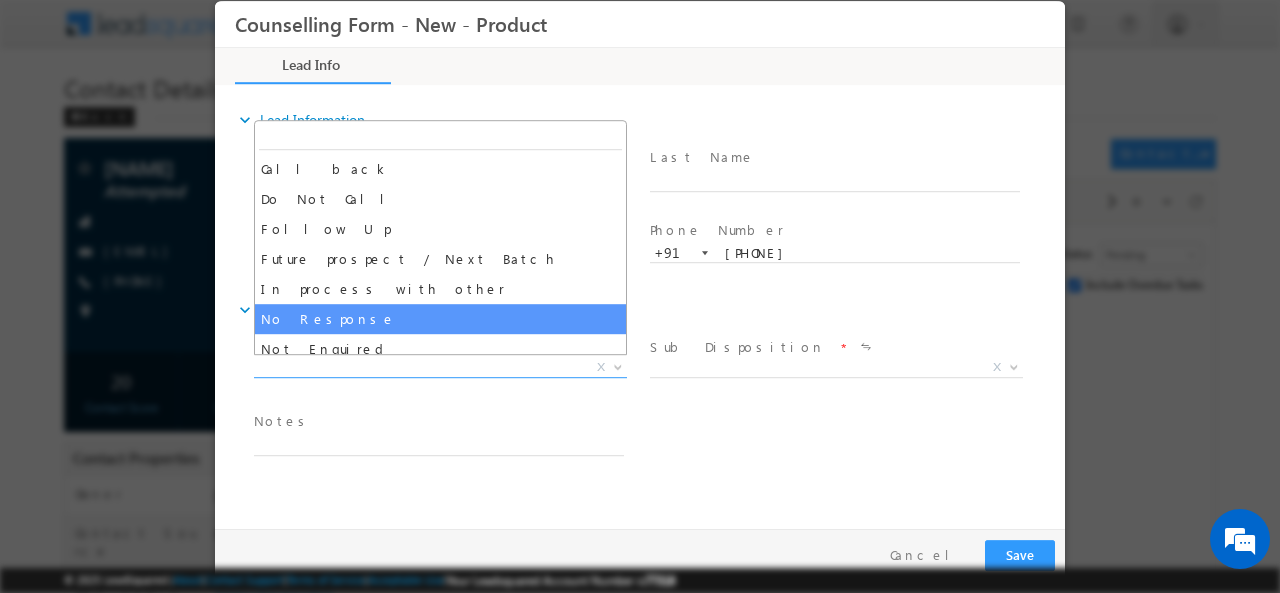 select on "No Response" 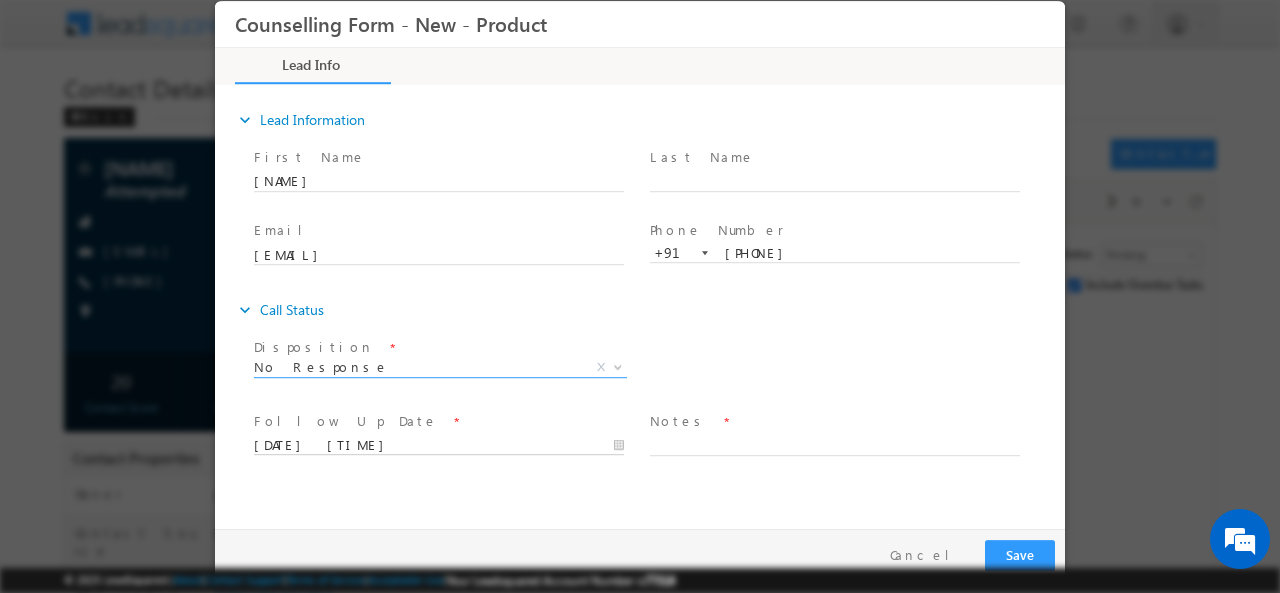 click on "08/08/2025 1:51 PM" at bounding box center (439, 445) 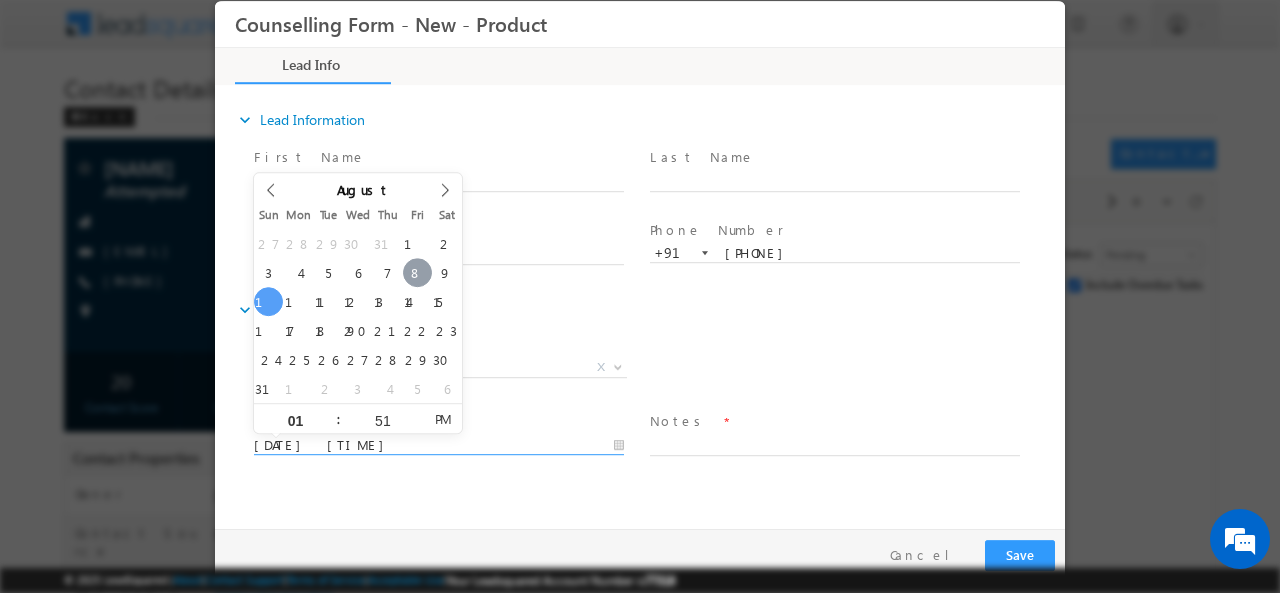 type on "08/08/2025 1:51 PM" 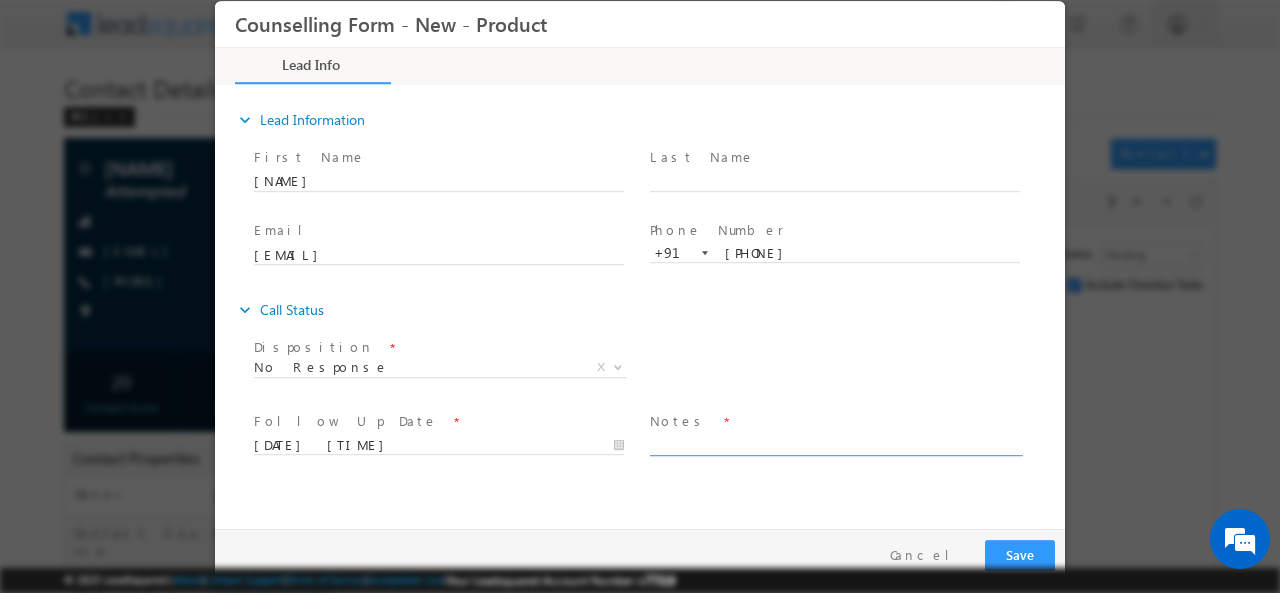 click at bounding box center (835, 443) 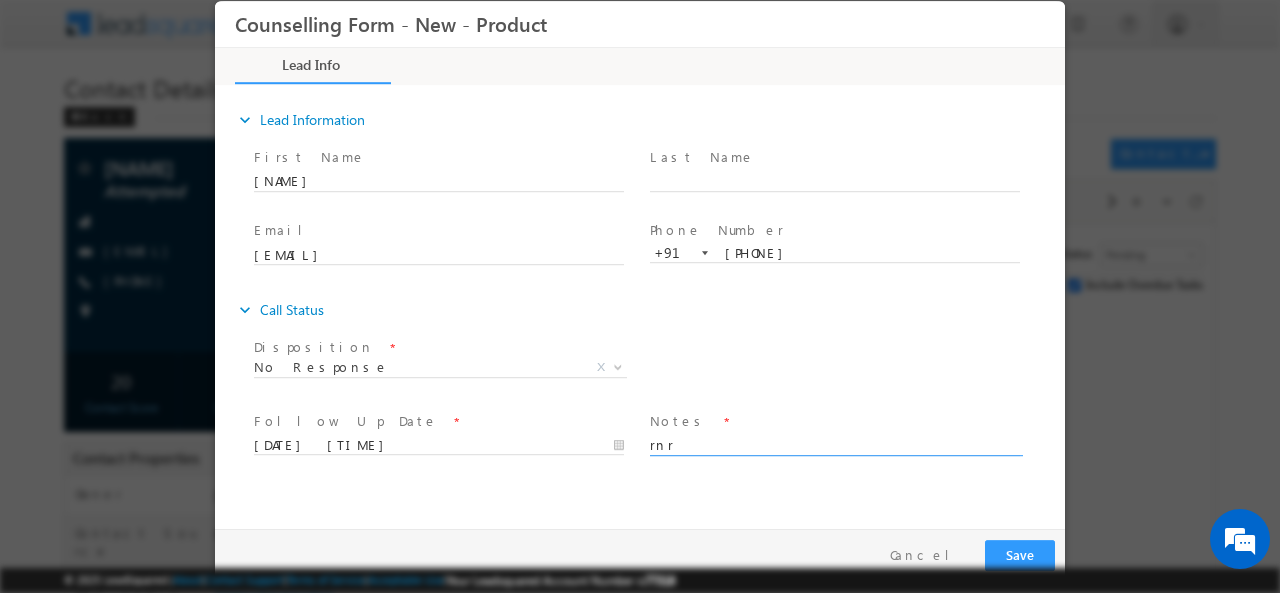type on "rnr" 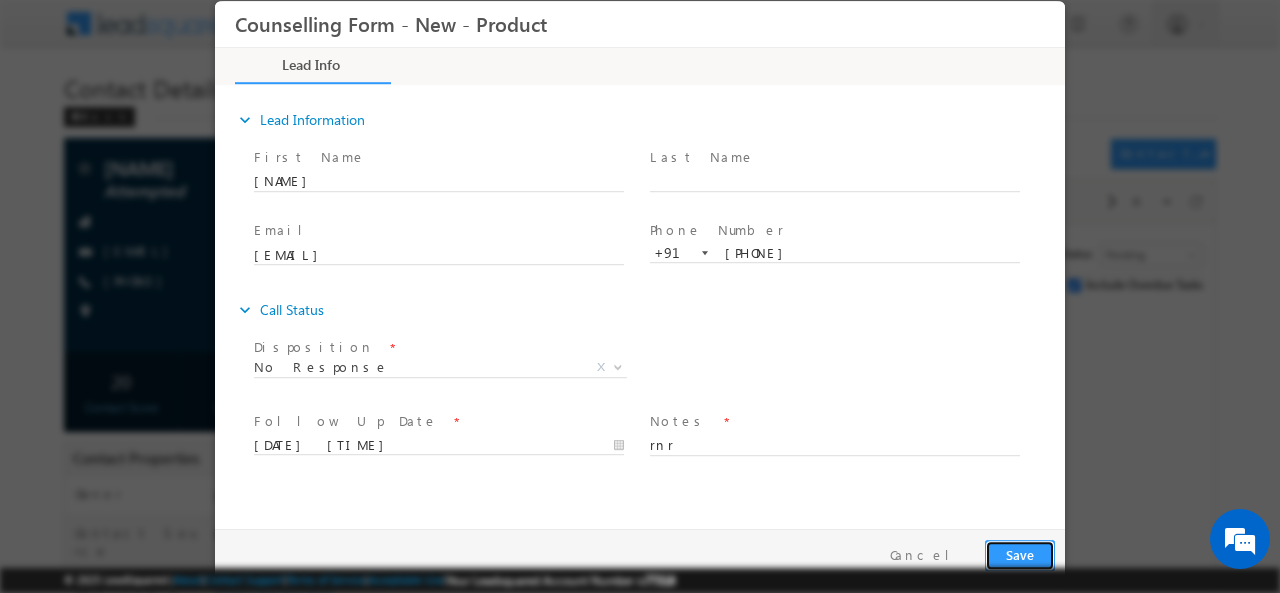 click on "Save" at bounding box center [1020, 554] 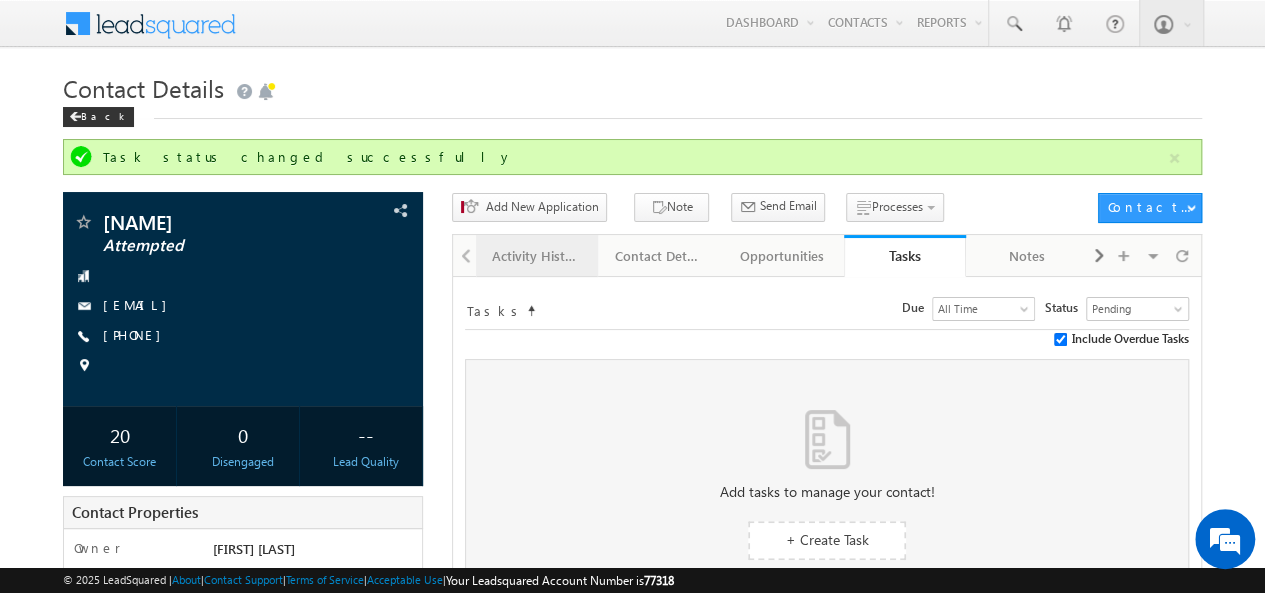 click on "Activity History" at bounding box center (536, 256) 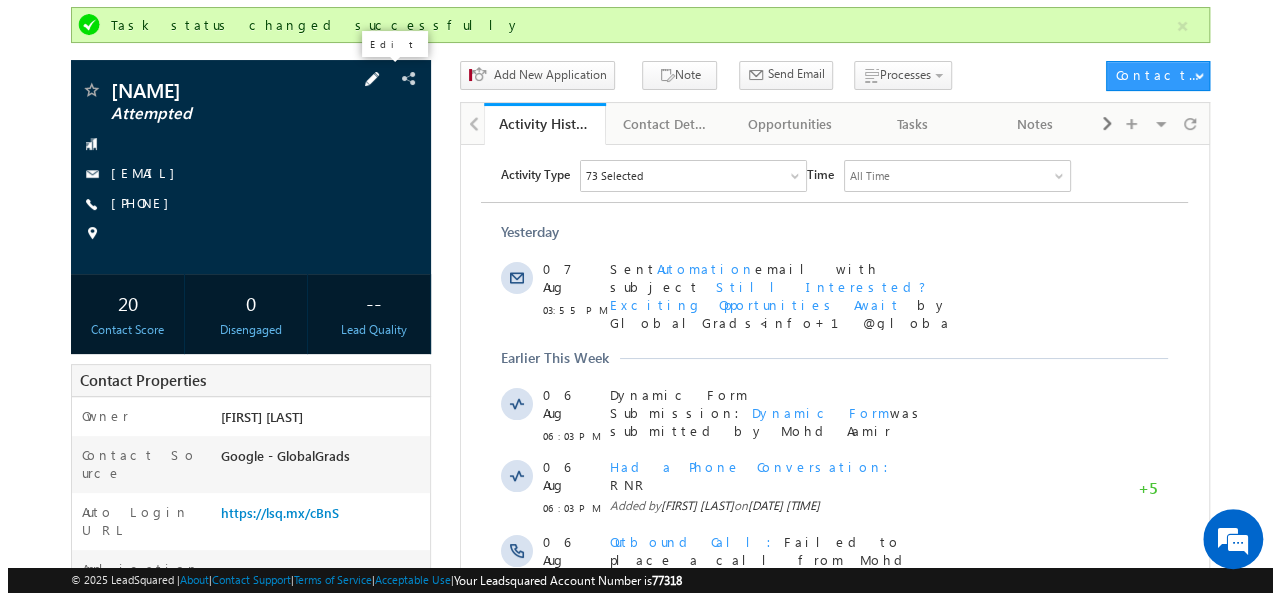 scroll, scrollTop: 0, scrollLeft: 0, axis: both 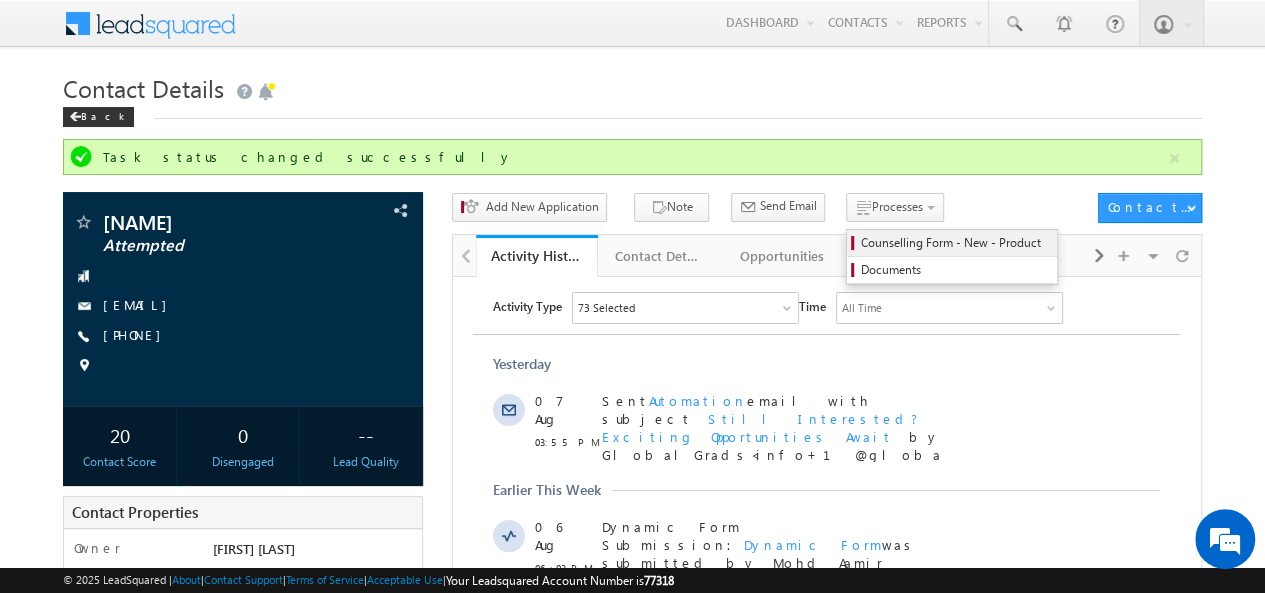 click on "Counselling Form - New - Product" at bounding box center (955, 243) 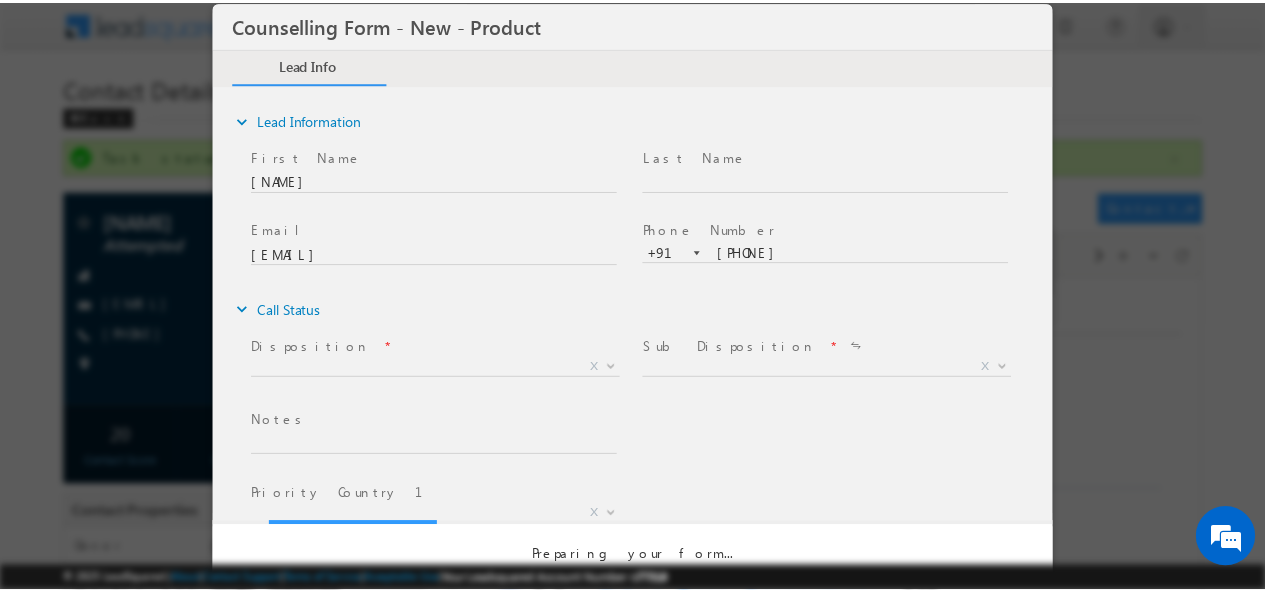 scroll, scrollTop: 0, scrollLeft: 0, axis: both 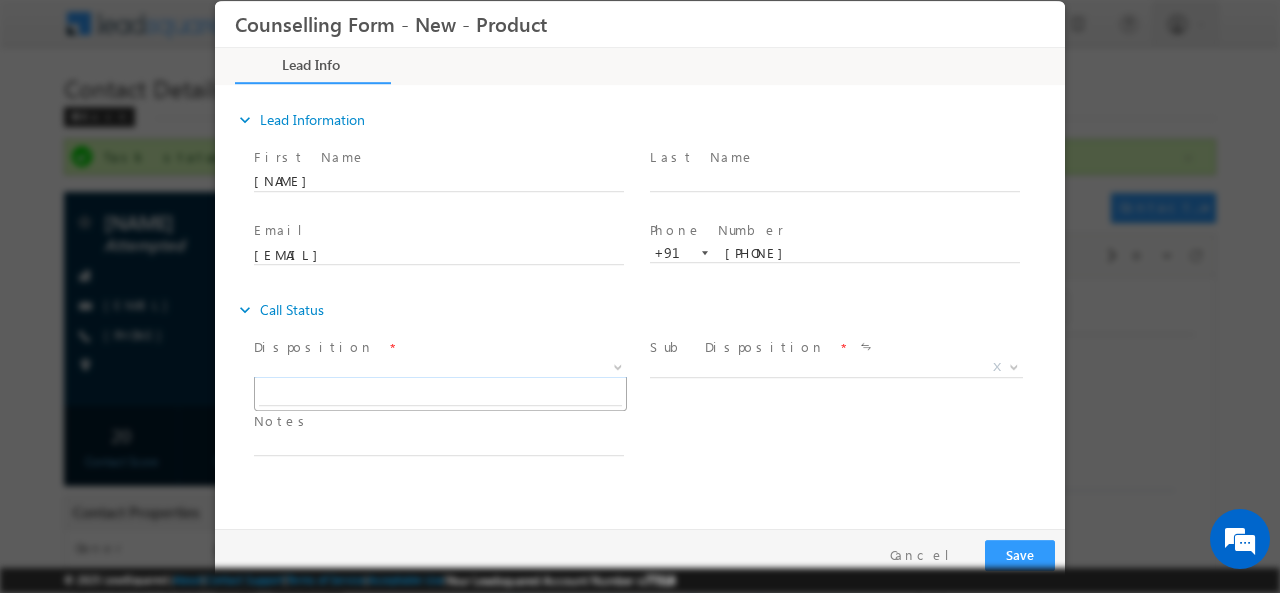 click on "X" at bounding box center [440, 367] 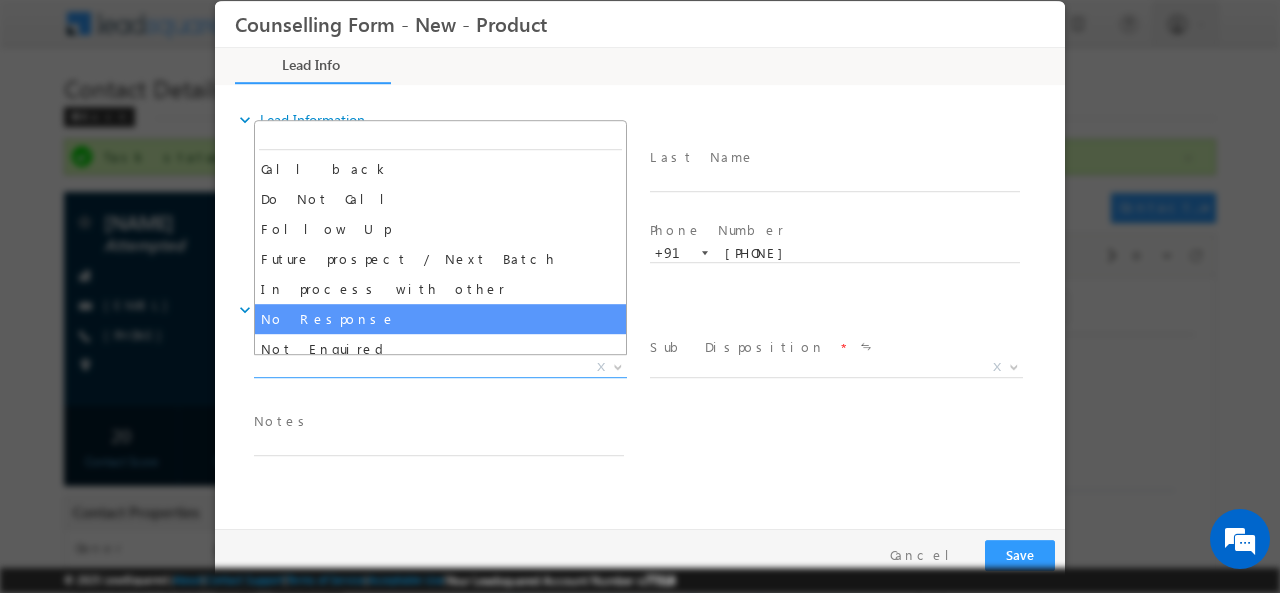 select on "No Response" 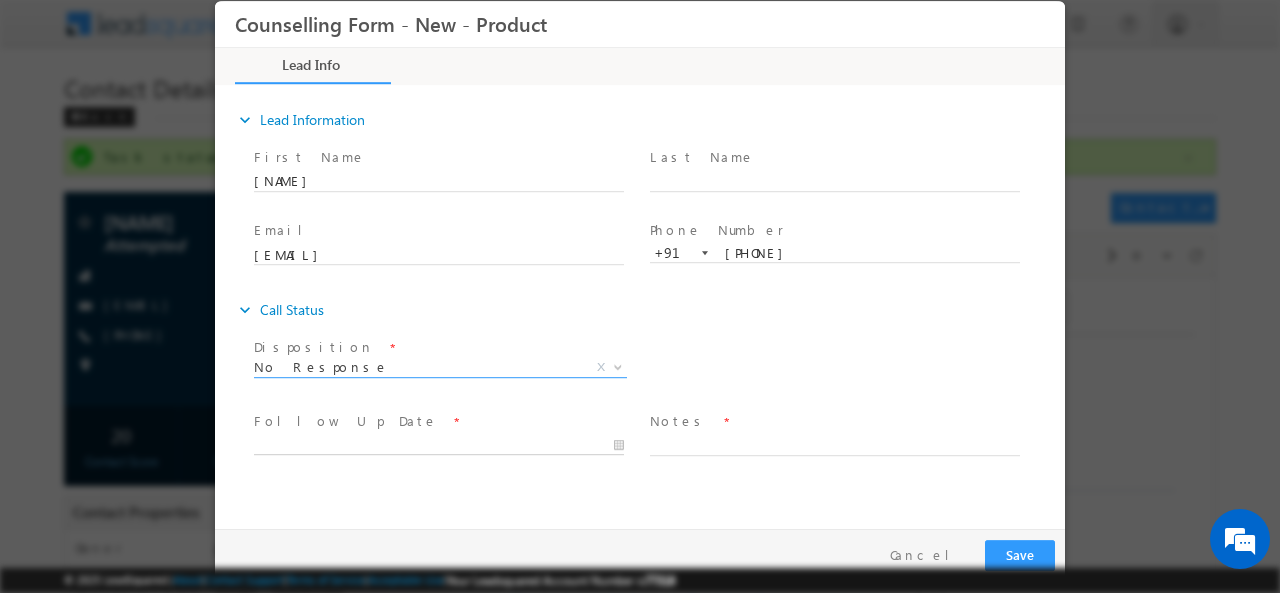 type on "08/08/2025 1:52 PM" 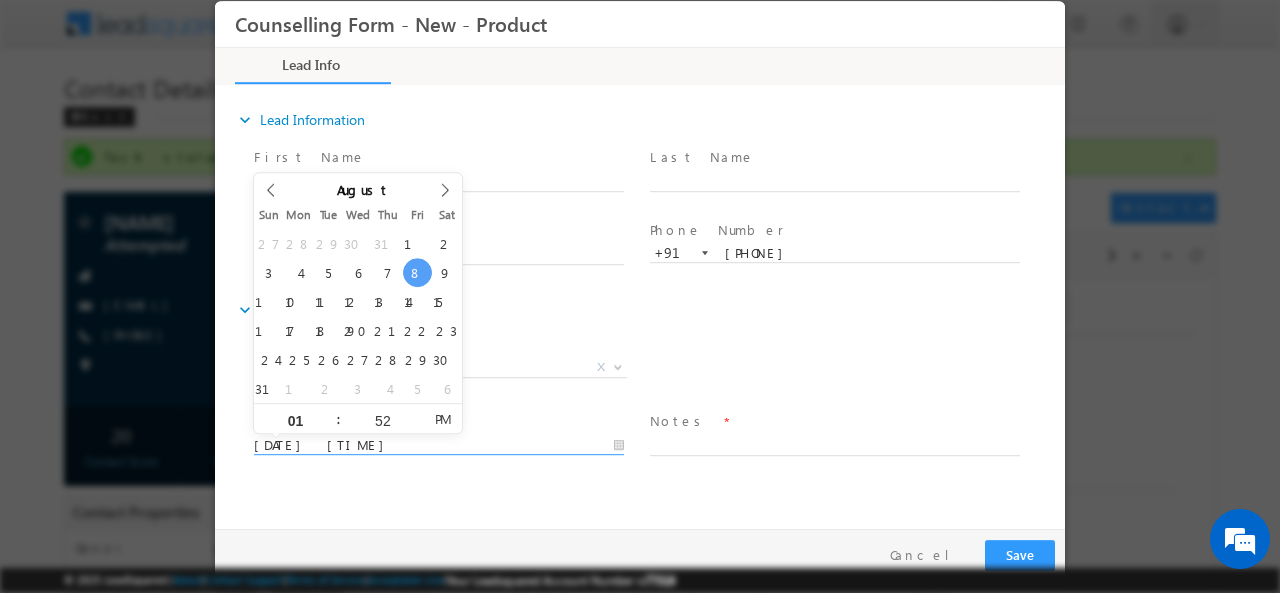 click on "08/08/2025 1:52 PM" at bounding box center (439, 445) 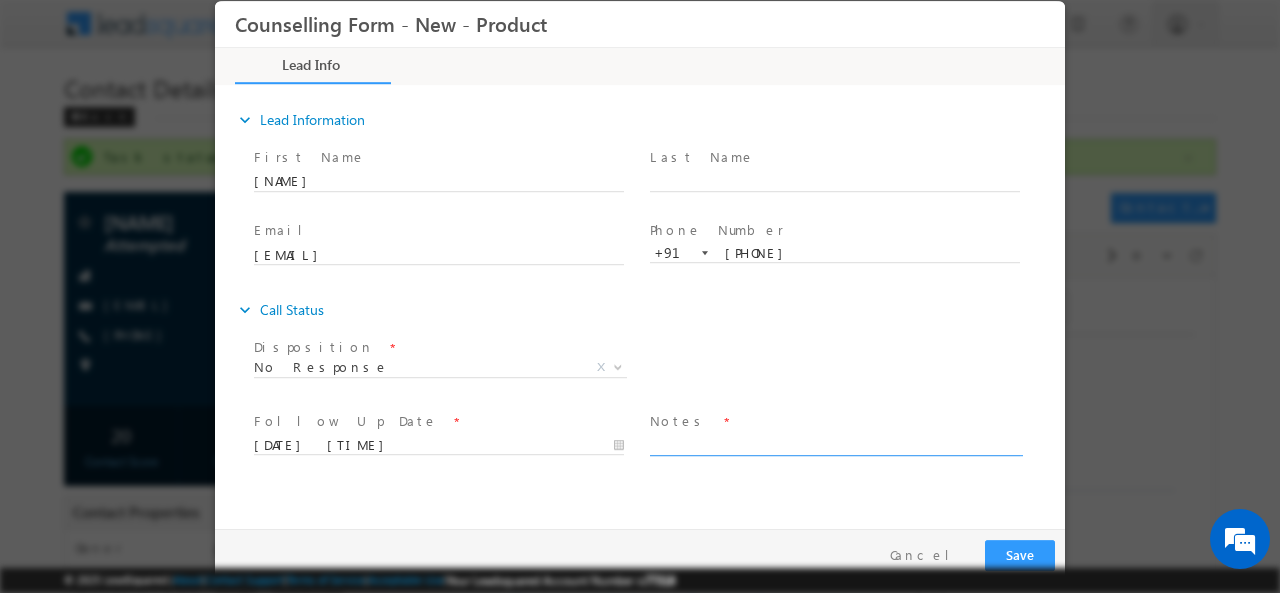 click at bounding box center [835, 443] 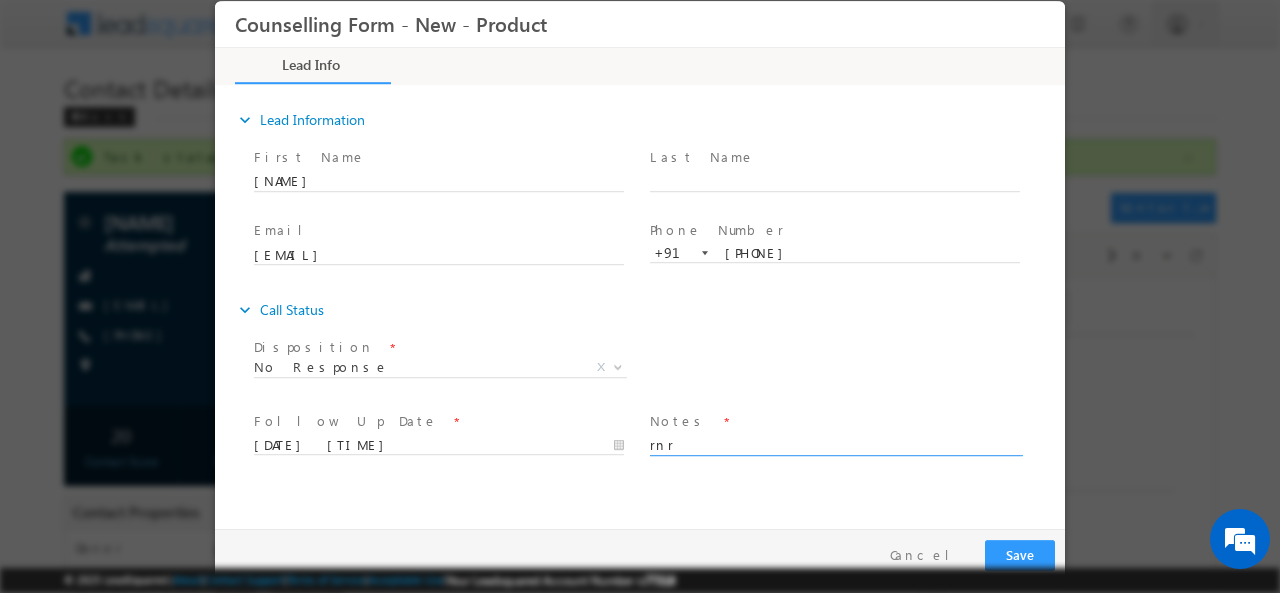 type on "rnr" 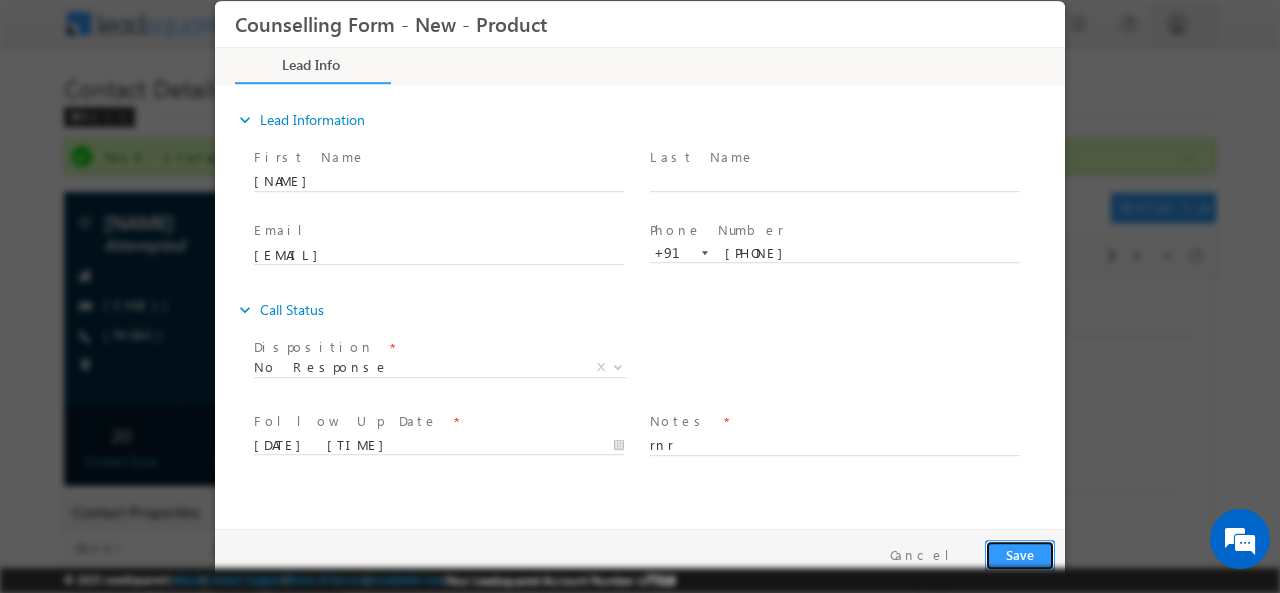 click on "Save" at bounding box center (1020, 554) 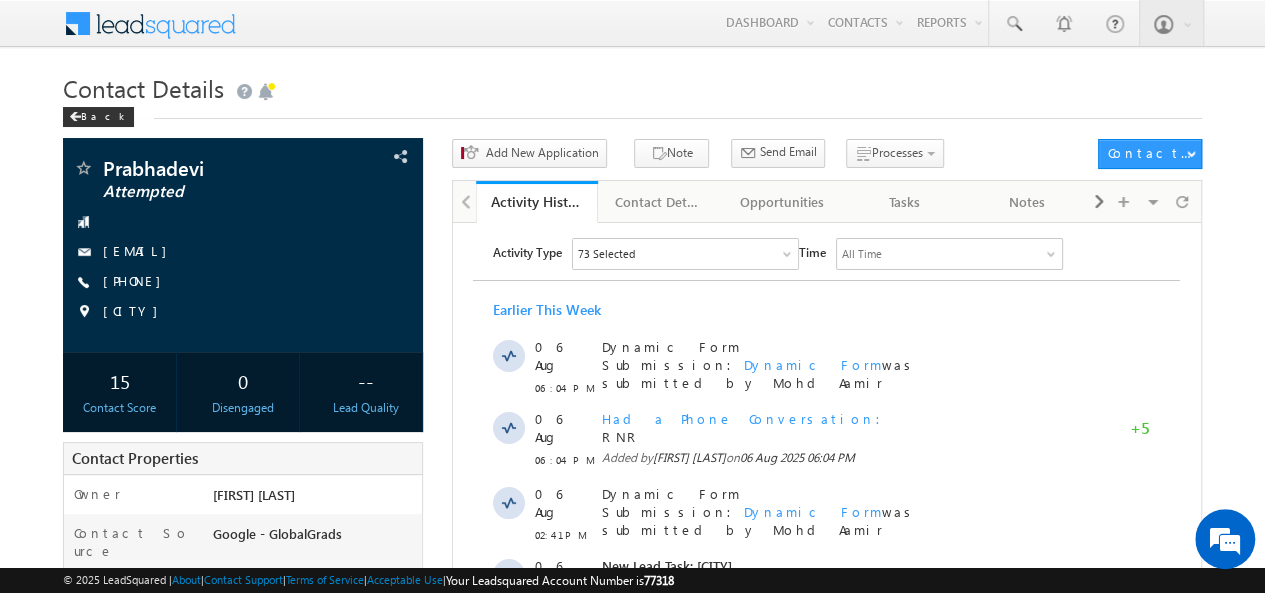 scroll, scrollTop: 0, scrollLeft: 0, axis: both 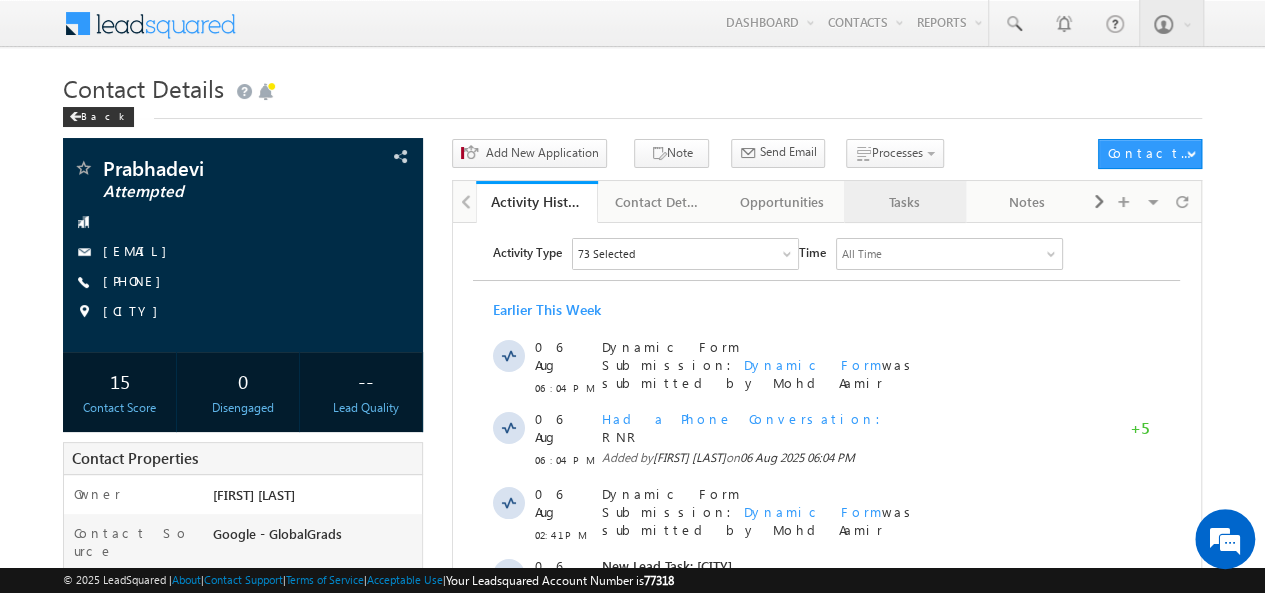 drag, startPoint x: 879, startPoint y: 221, endPoint x: 883, endPoint y: 206, distance: 15.524175 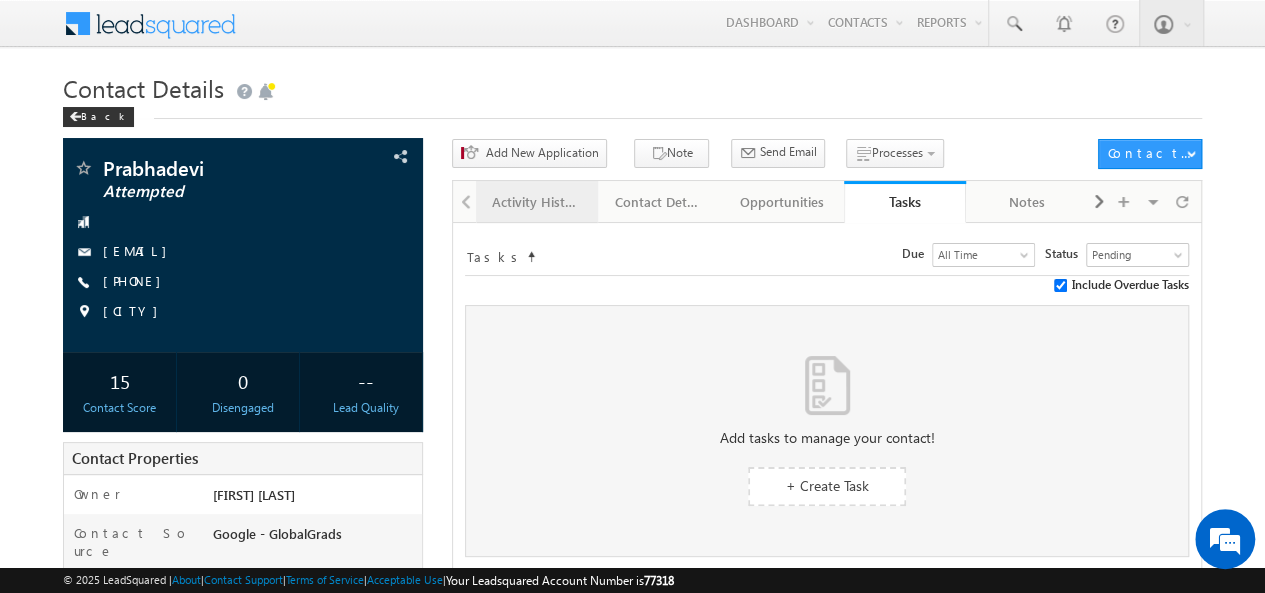 click on "Activity History" at bounding box center (537, 202) 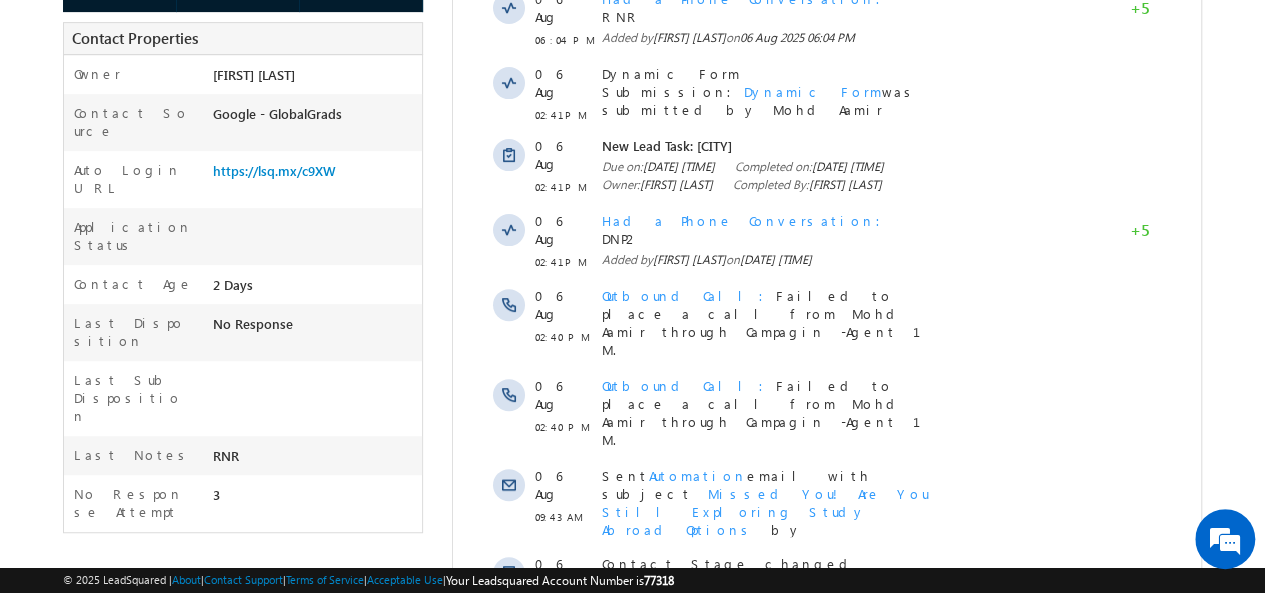 scroll, scrollTop: 542, scrollLeft: 0, axis: vertical 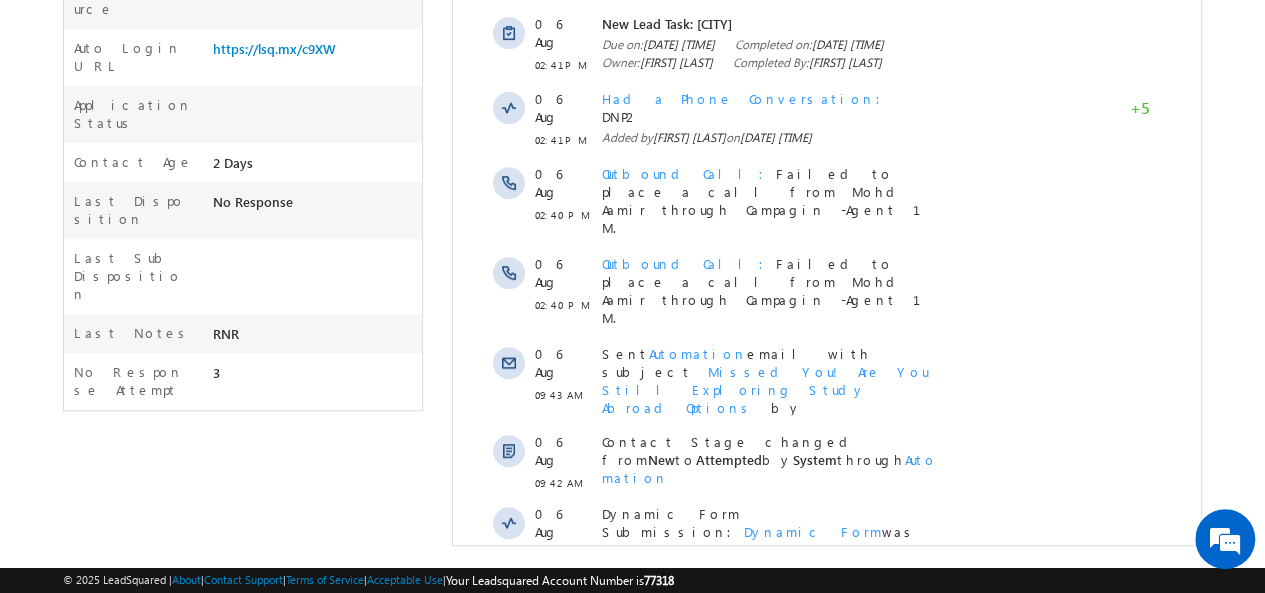click on "Show More" at bounding box center [826, 603] 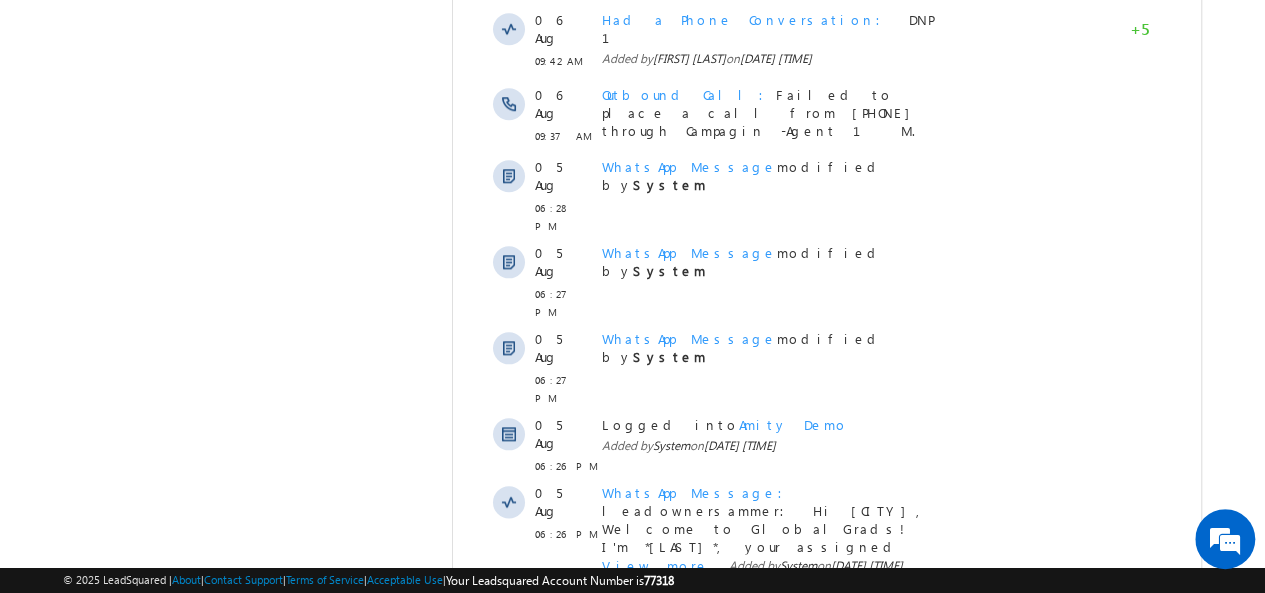 scroll, scrollTop: 1248, scrollLeft: 0, axis: vertical 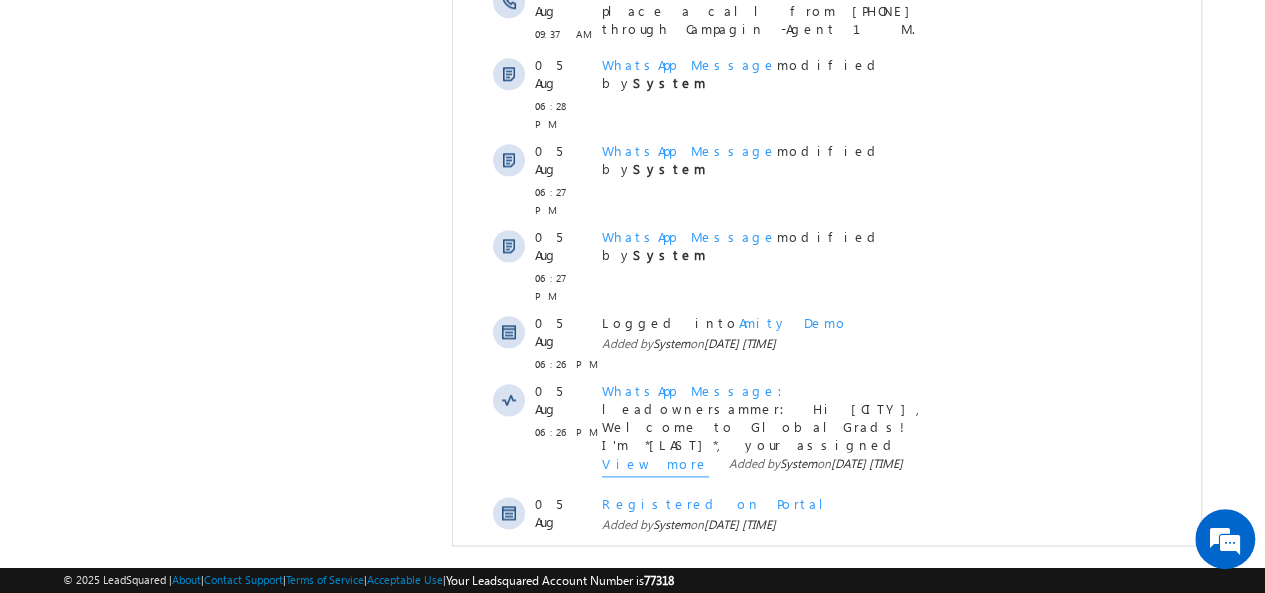 click on "Show More" at bounding box center (826, 749) 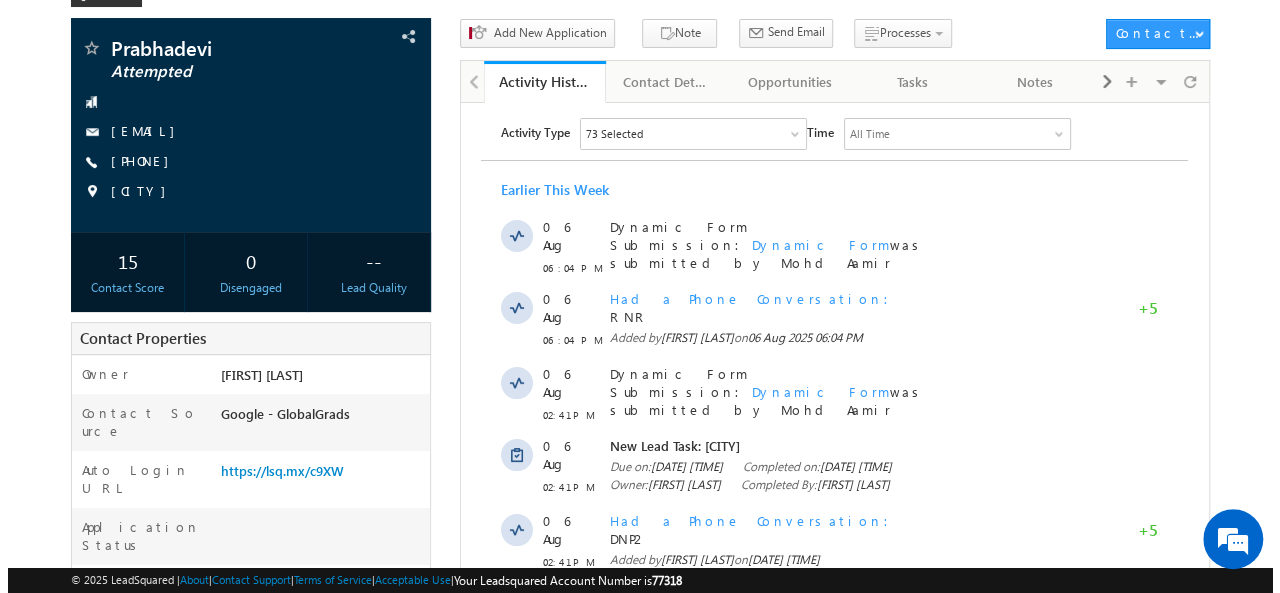 scroll, scrollTop: 0, scrollLeft: 0, axis: both 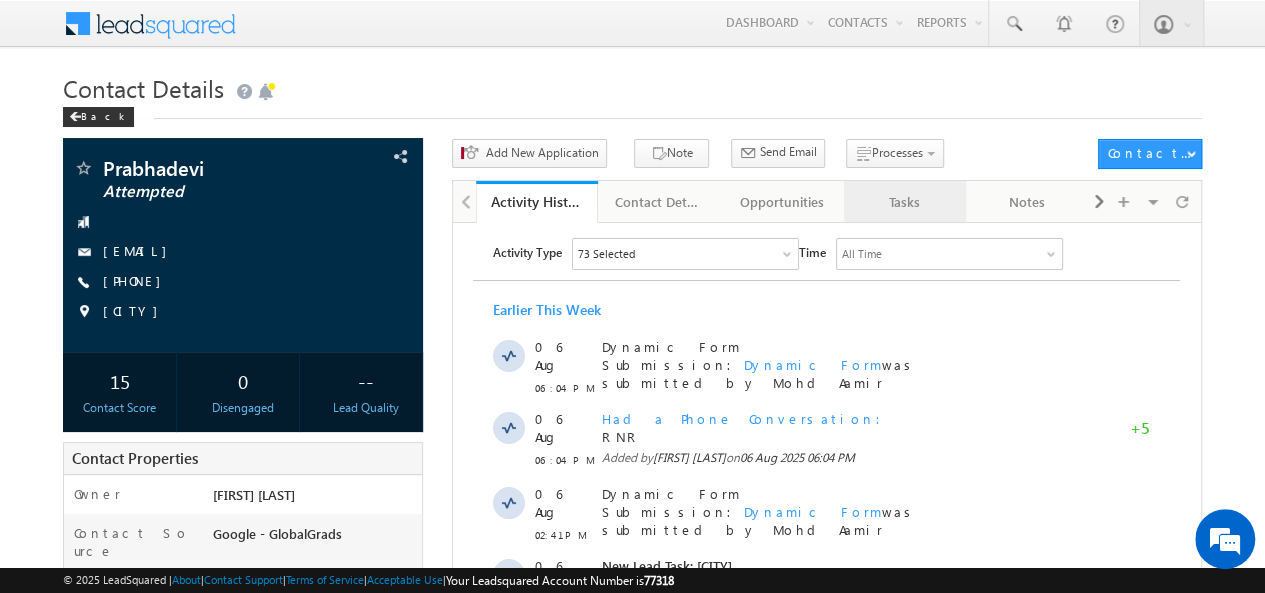 click on "Tasks" at bounding box center [905, 202] 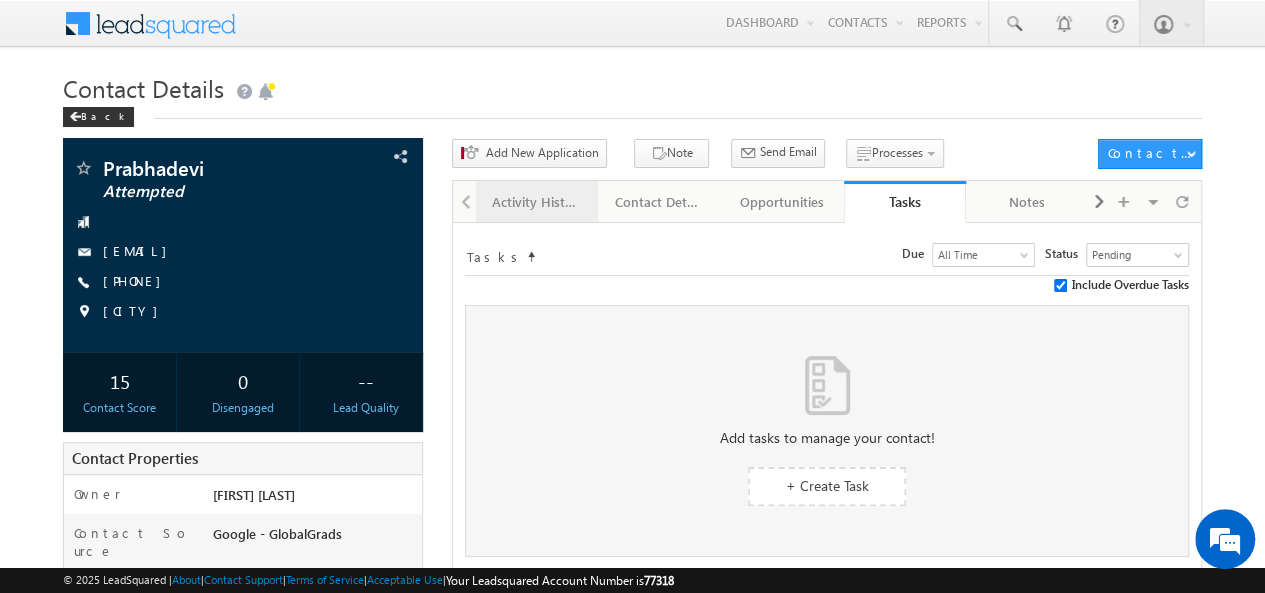 click on "Activity History" at bounding box center (536, 202) 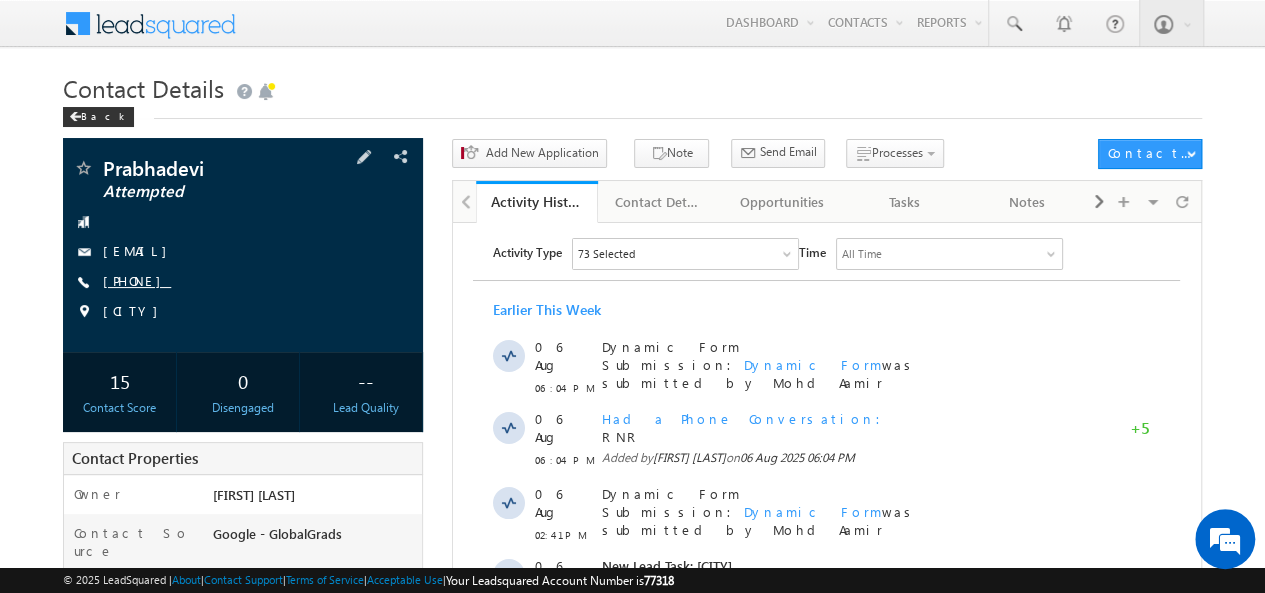 click on "+91-9500406789" at bounding box center [137, 280] 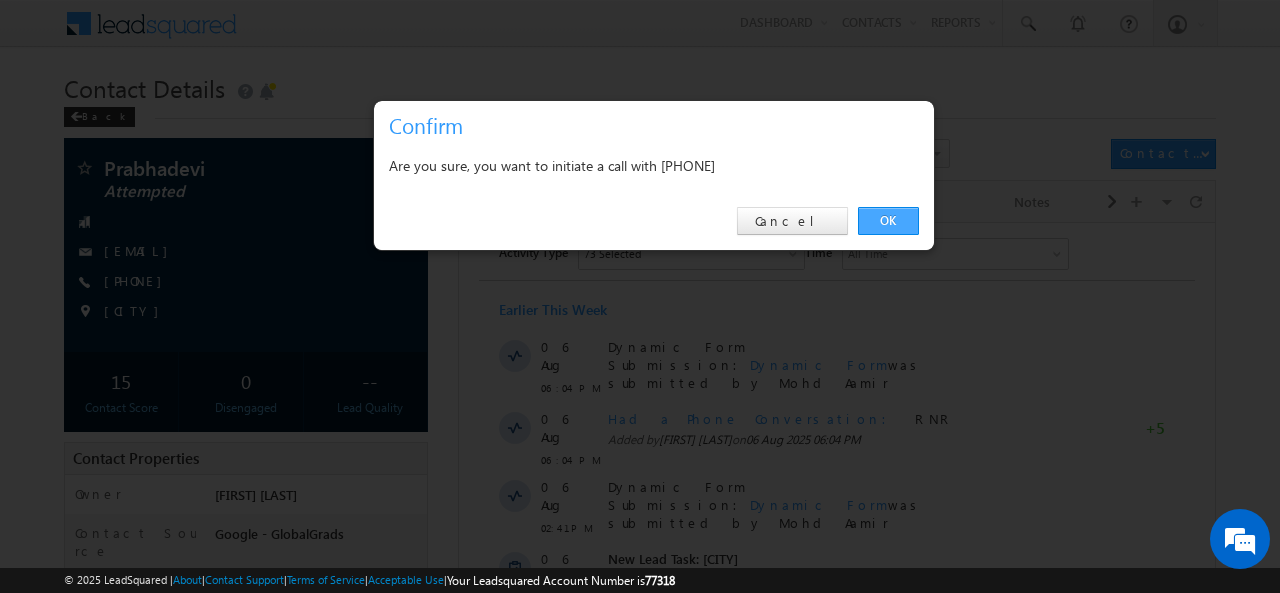 click on "OK" at bounding box center [888, 221] 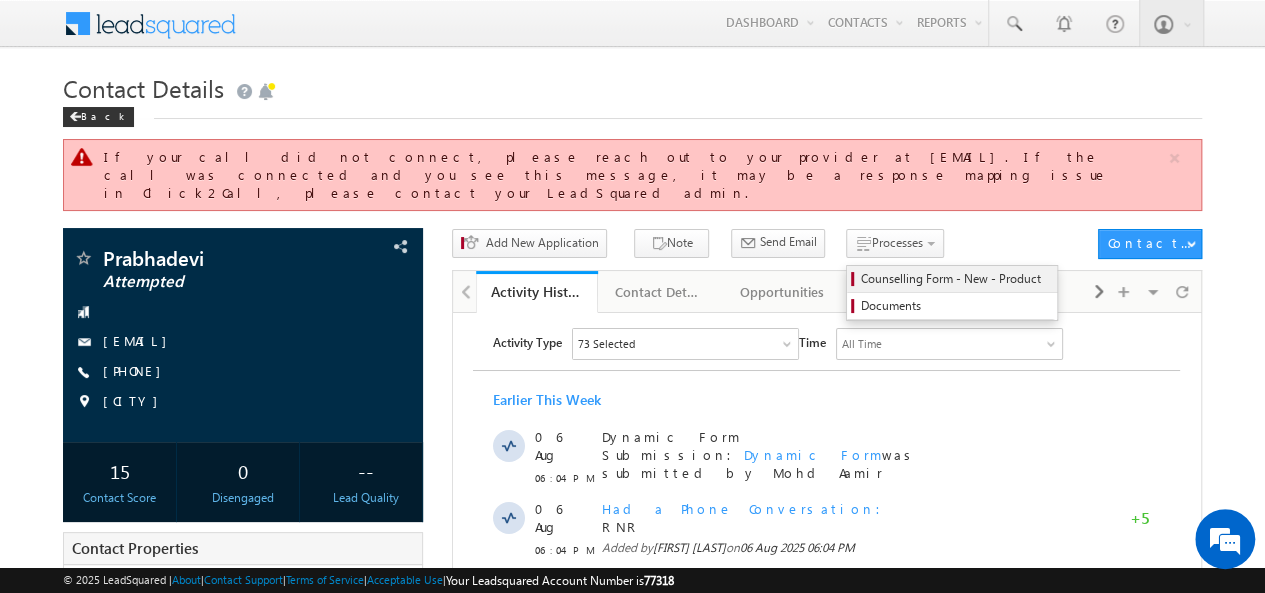 click on "Counselling Form - New - Product" at bounding box center (955, 279) 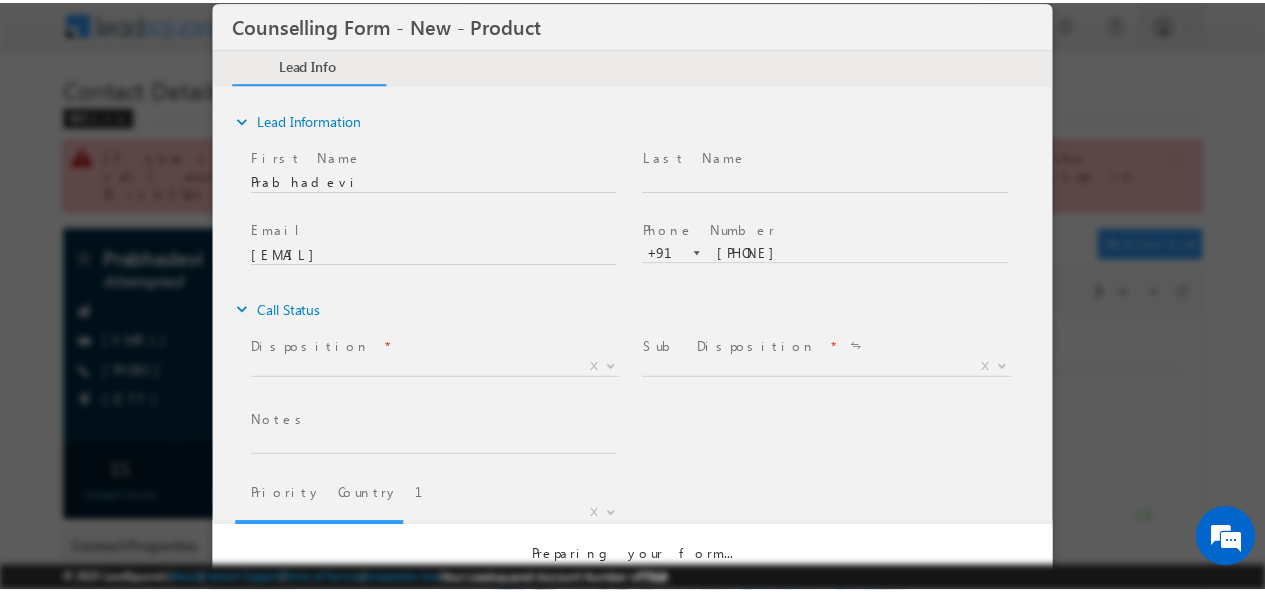 scroll, scrollTop: 0, scrollLeft: 0, axis: both 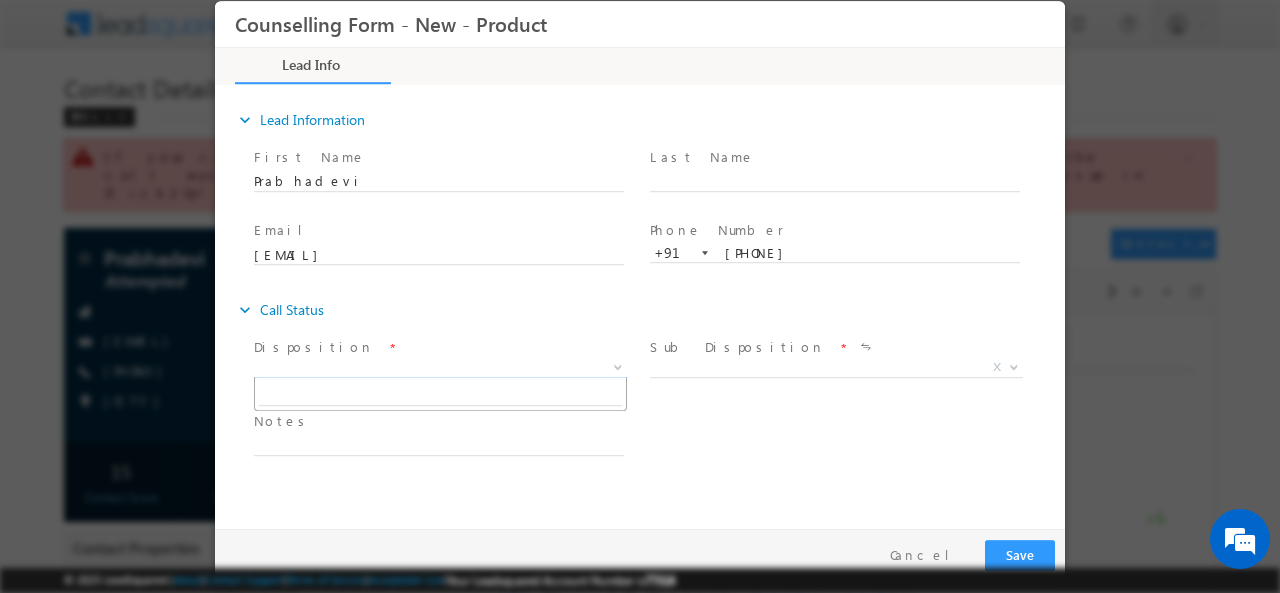 click on "X" at bounding box center [440, 367] 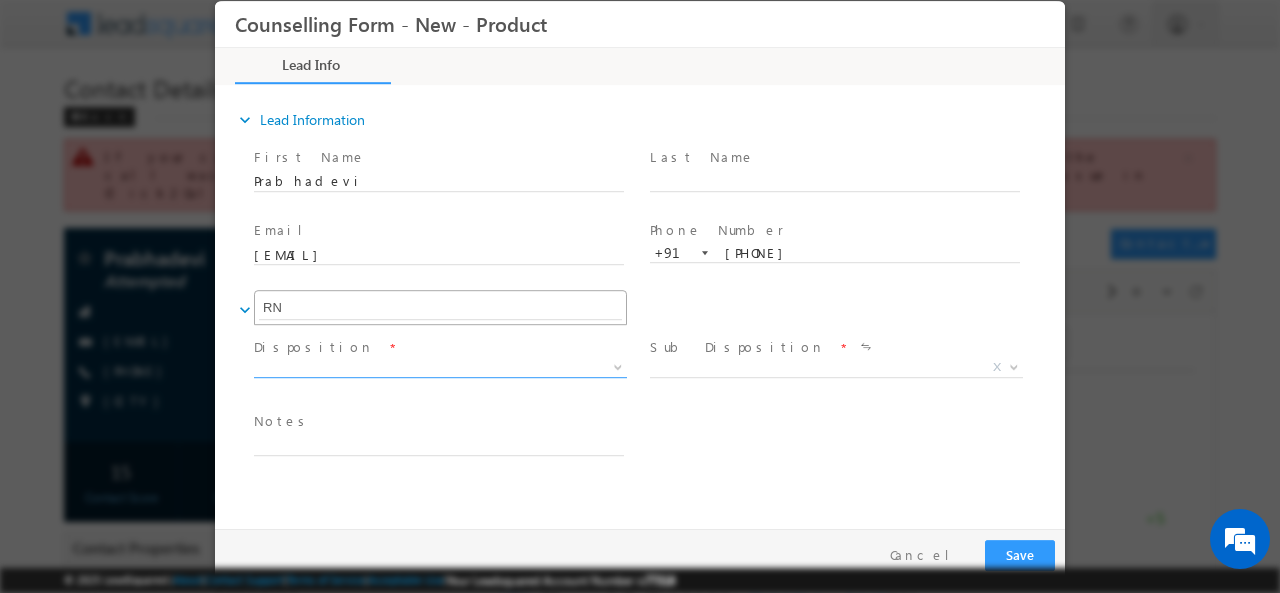 type on "R" 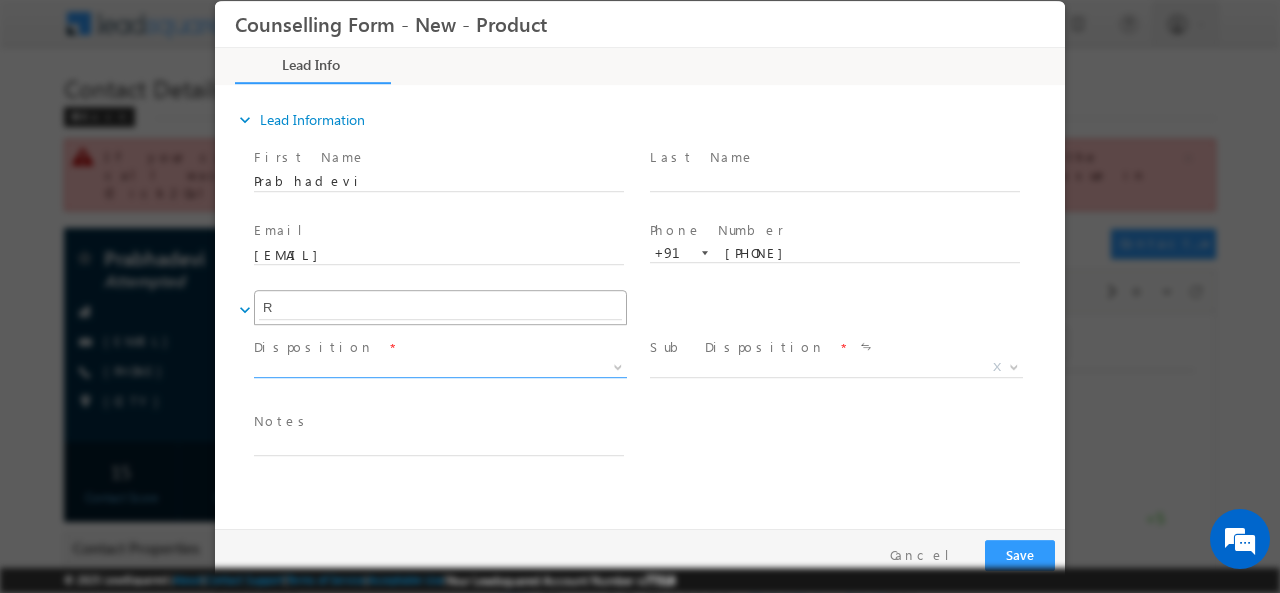 type 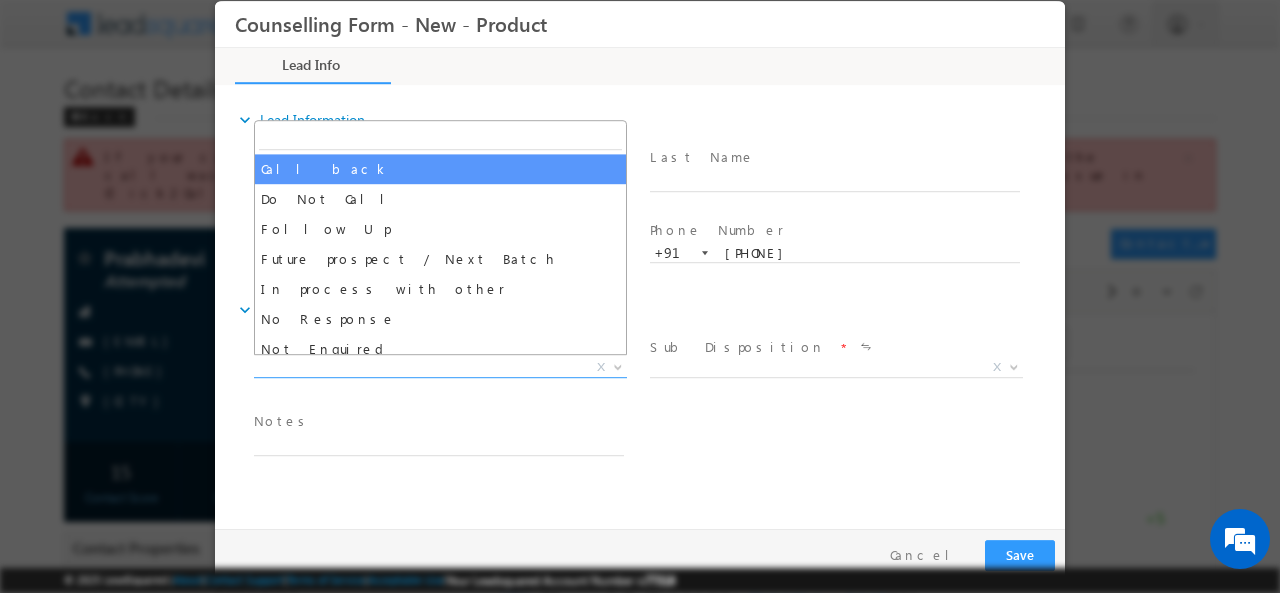 click on "© 2025 LeadSquared |  About  |  Contact Support
|
Terms of Service  |
Acceptable Use  |
Your Leadsquared Account Number is   77318" at bounding box center (640, 580) 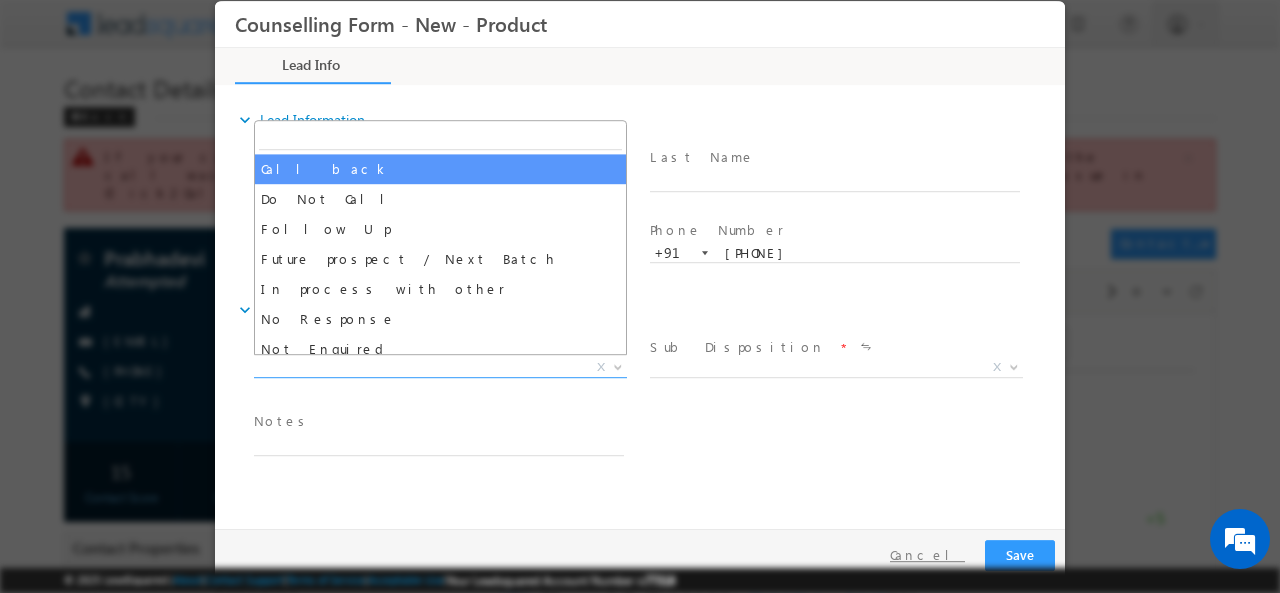 drag, startPoint x: 1151, startPoint y: 570, endPoint x: 941, endPoint y: 553, distance: 210.68697 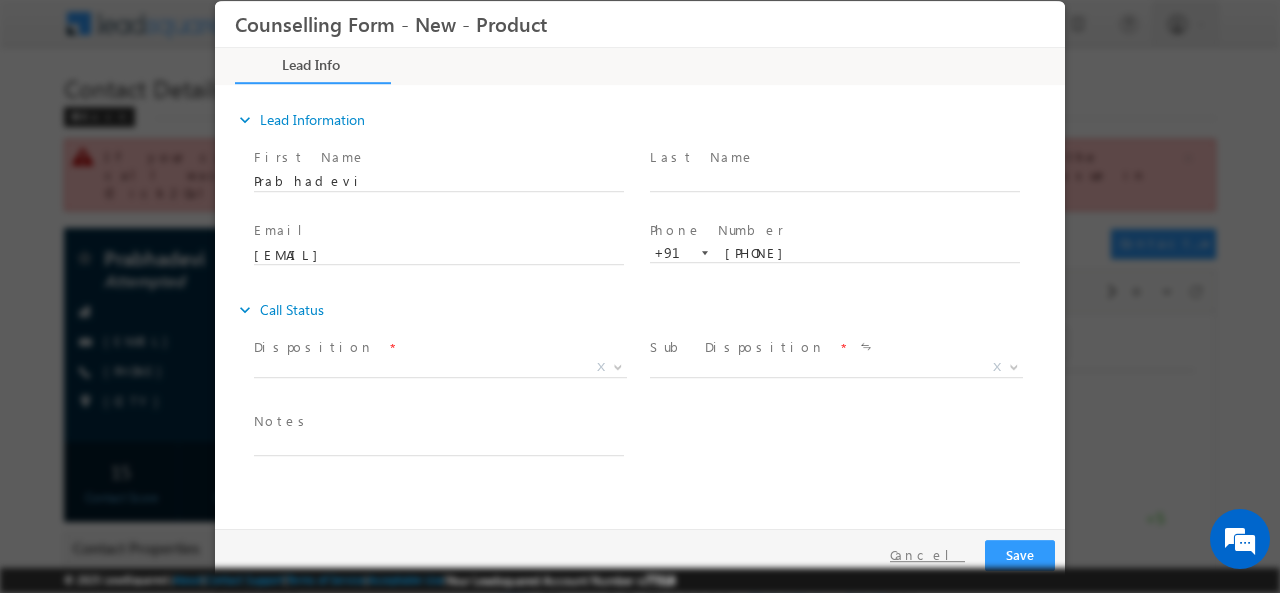 click on "Cancel" at bounding box center (927, 554) 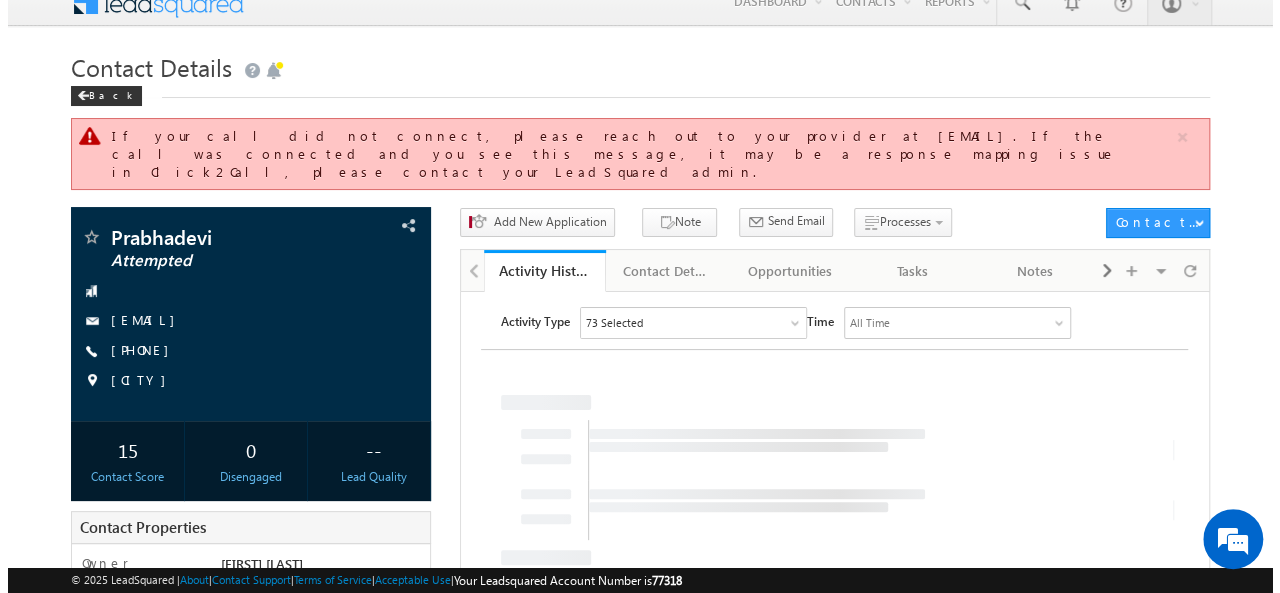 scroll, scrollTop: 23, scrollLeft: 0, axis: vertical 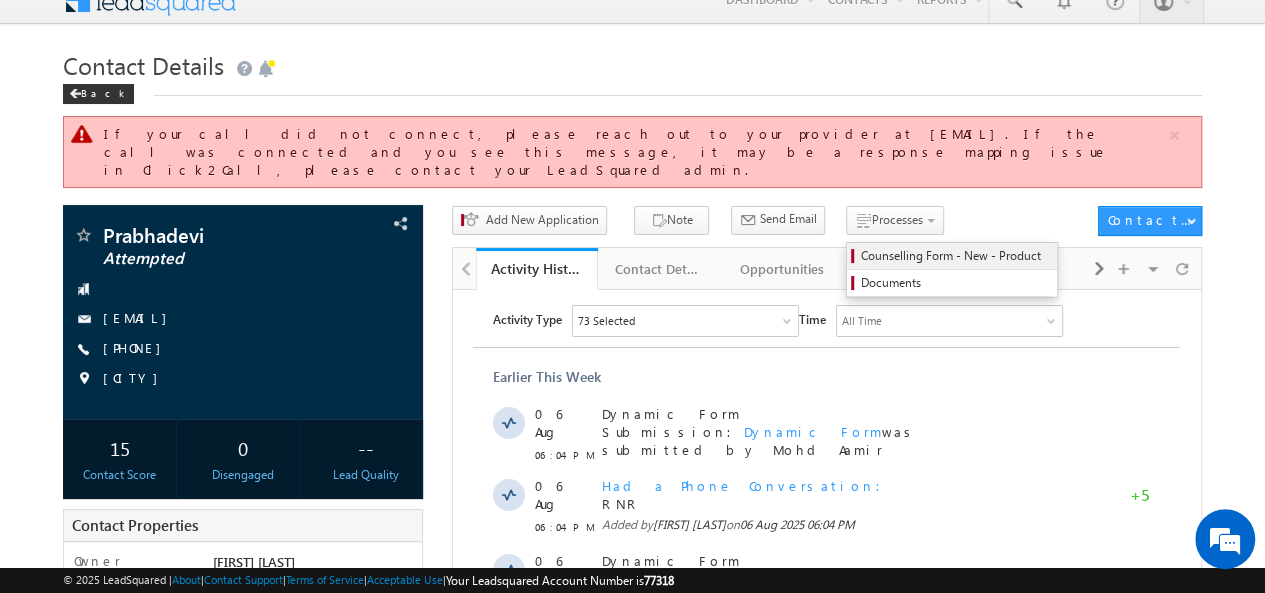click on "Counselling Form - New - Product" at bounding box center (955, 256) 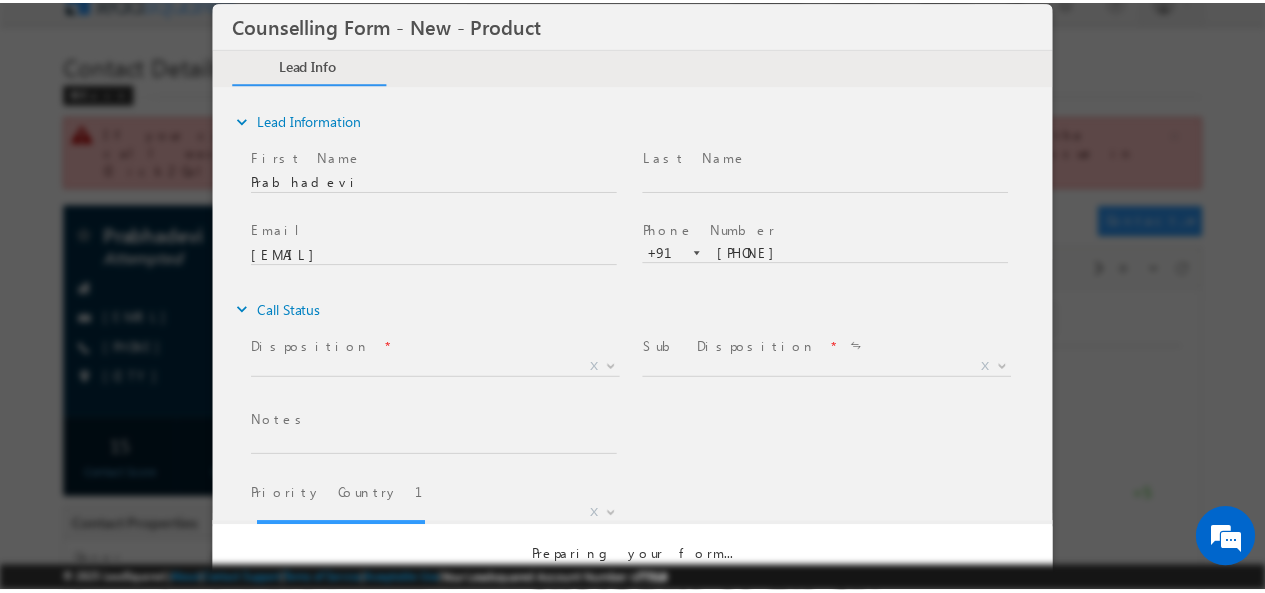 scroll, scrollTop: 0, scrollLeft: 0, axis: both 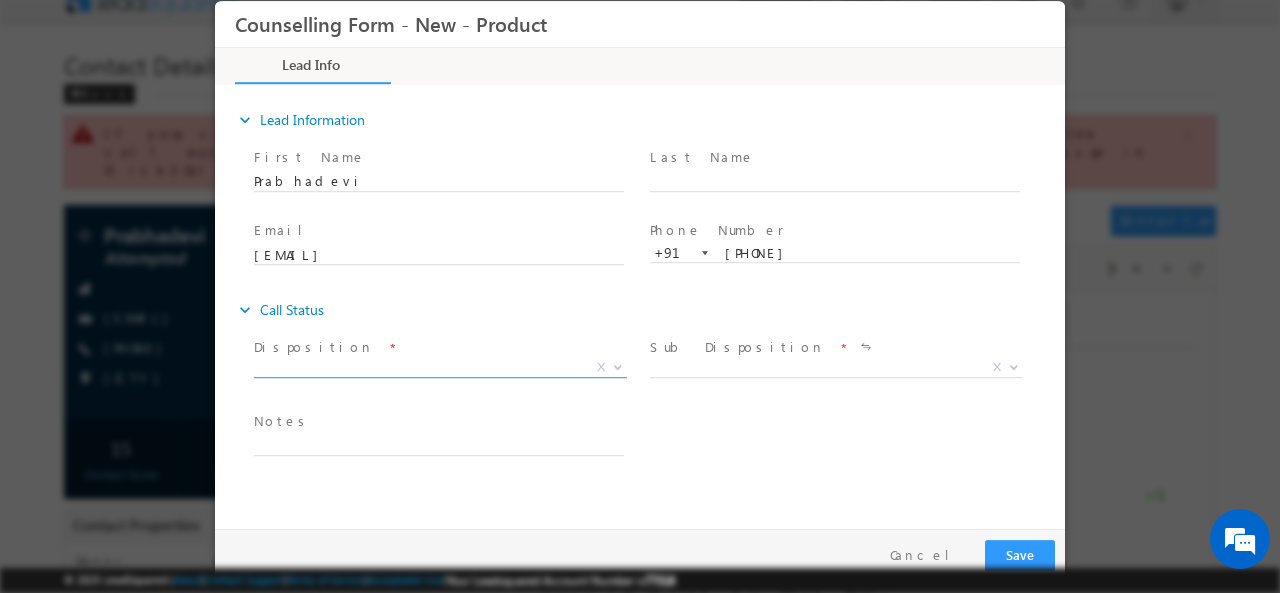 click on "X" at bounding box center (440, 367) 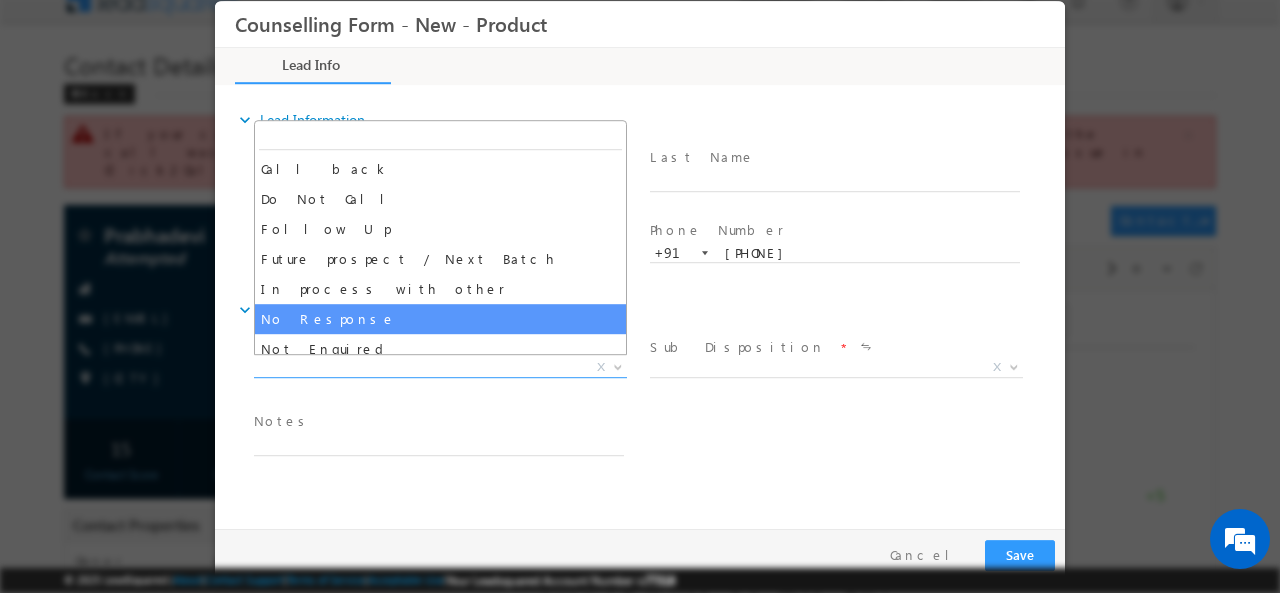 select on "No Response" 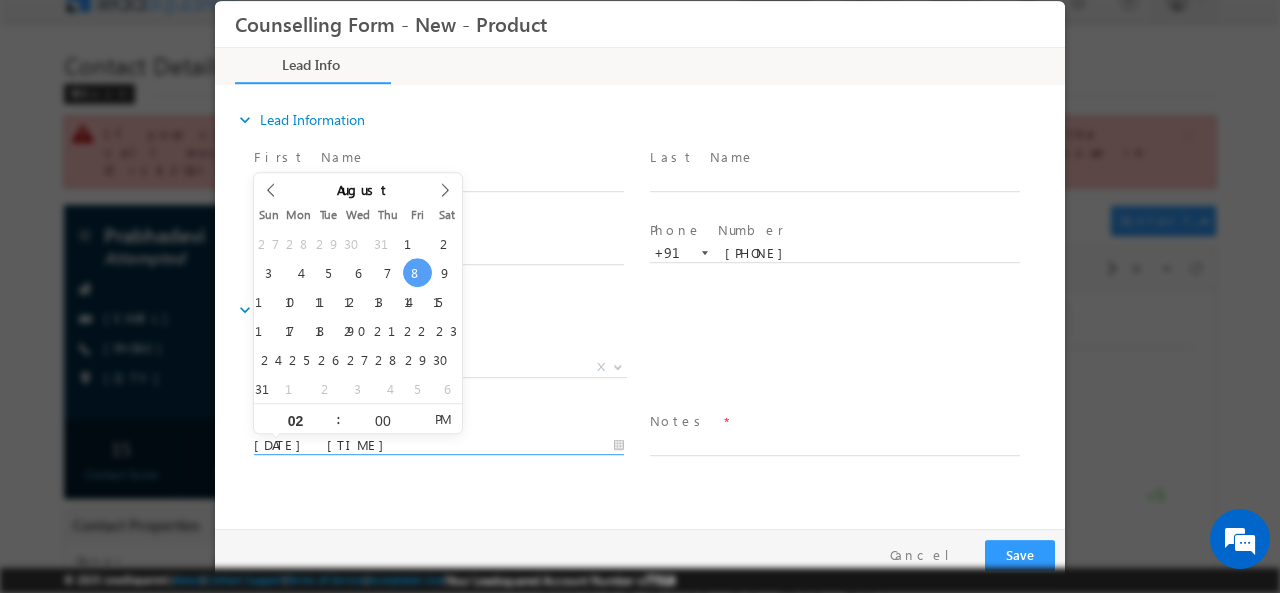 click on "[DATE] [TIME]" at bounding box center [439, 445] 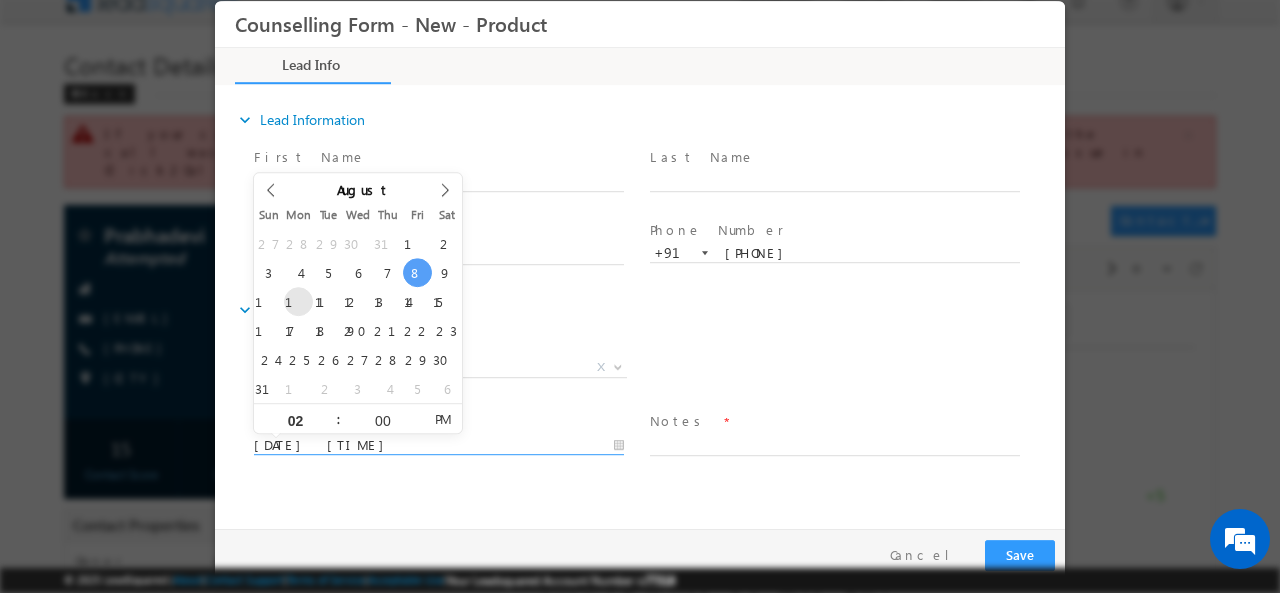 type on "11/08/2025 2:00 PM" 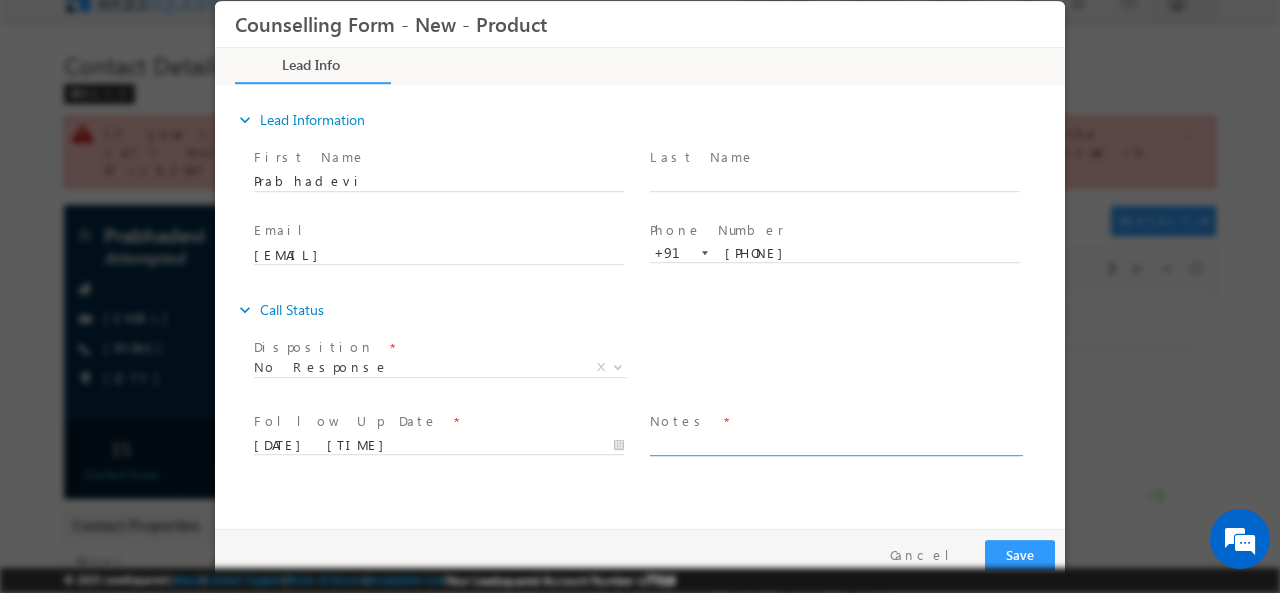 click at bounding box center (835, 443) 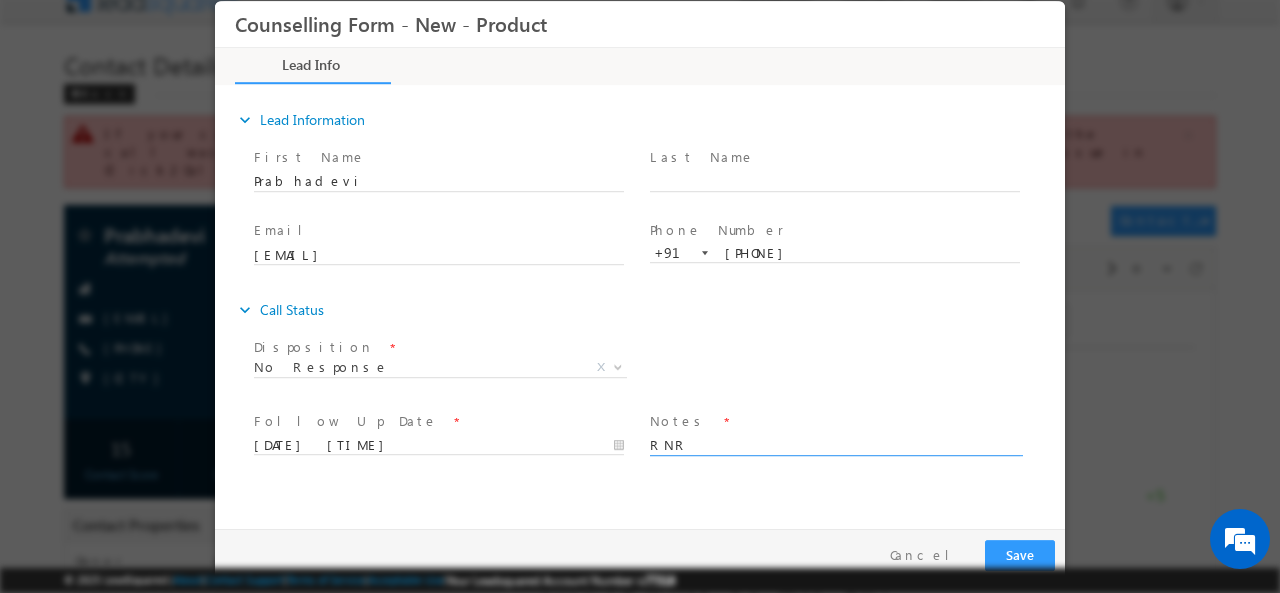 type on "RNR" 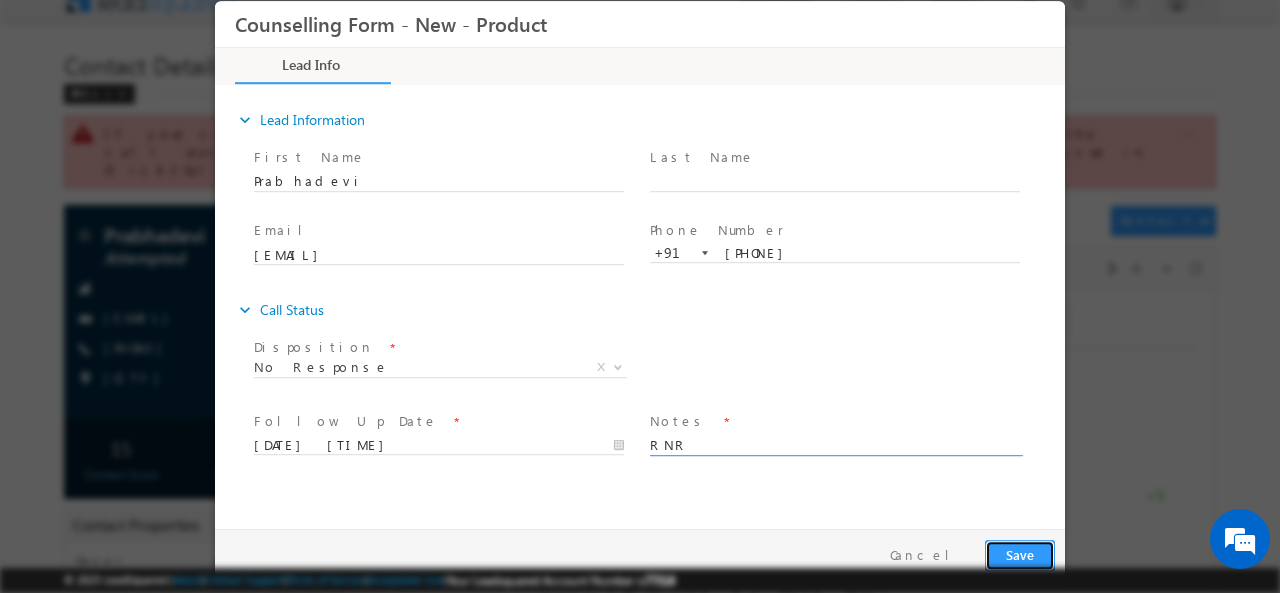 click on "Save" at bounding box center (1020, 554) 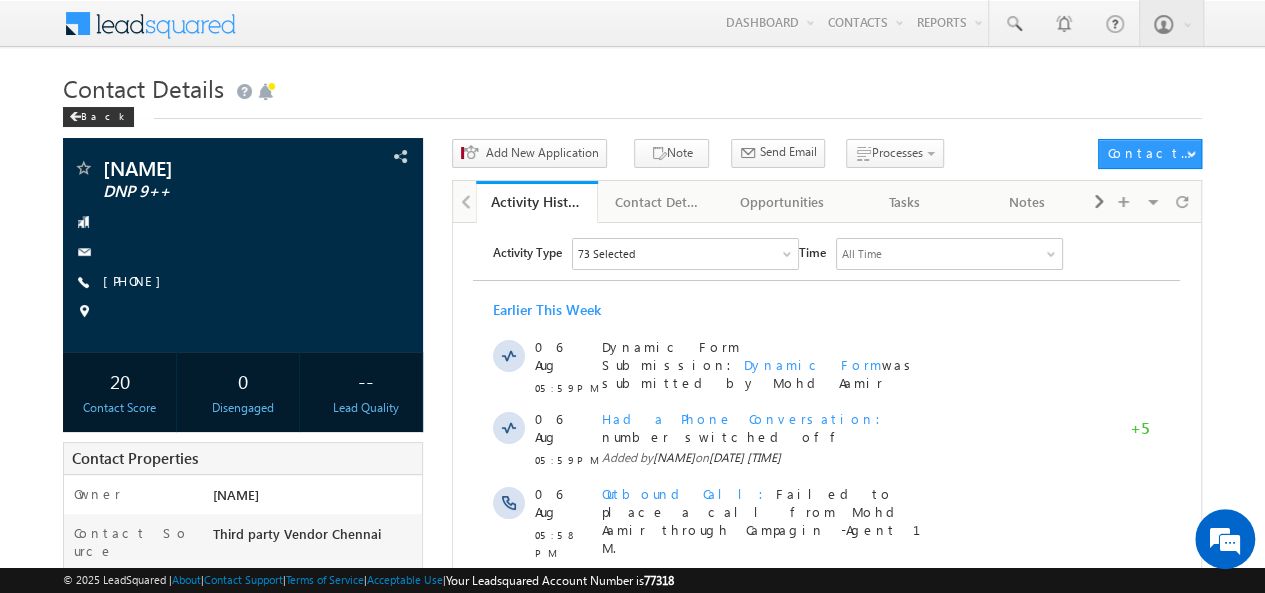 scroll, scrollTop: 0, scrollLeft: 0, axis: both 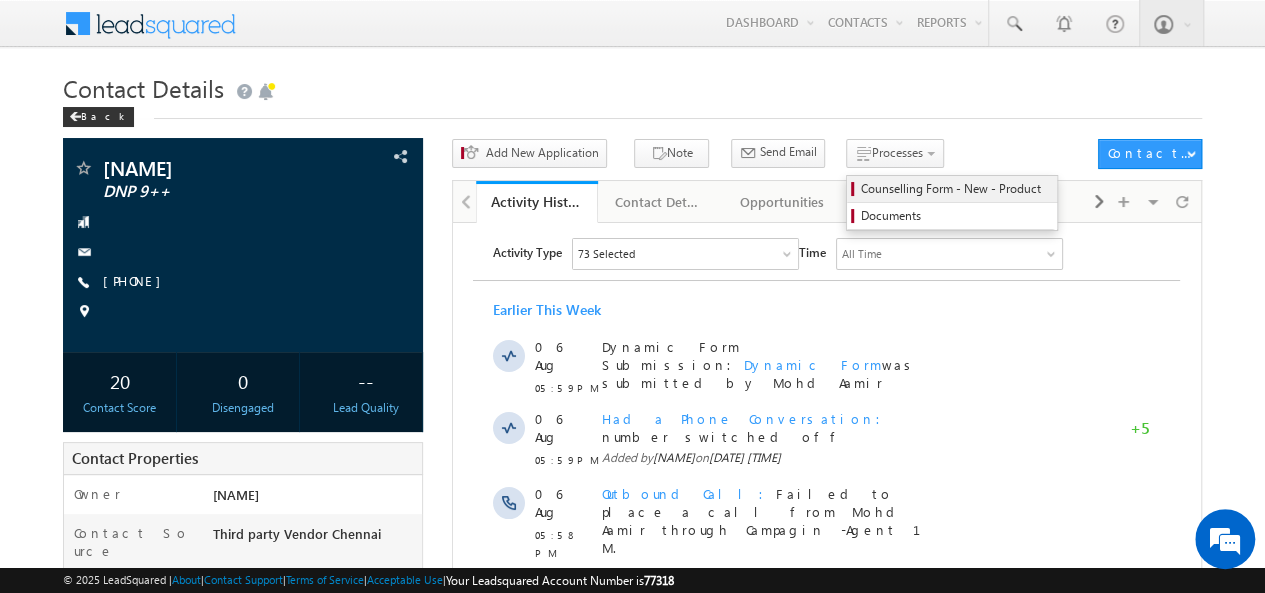 click on "Counselling Form - New - Product" at bounding box center (955, 189) 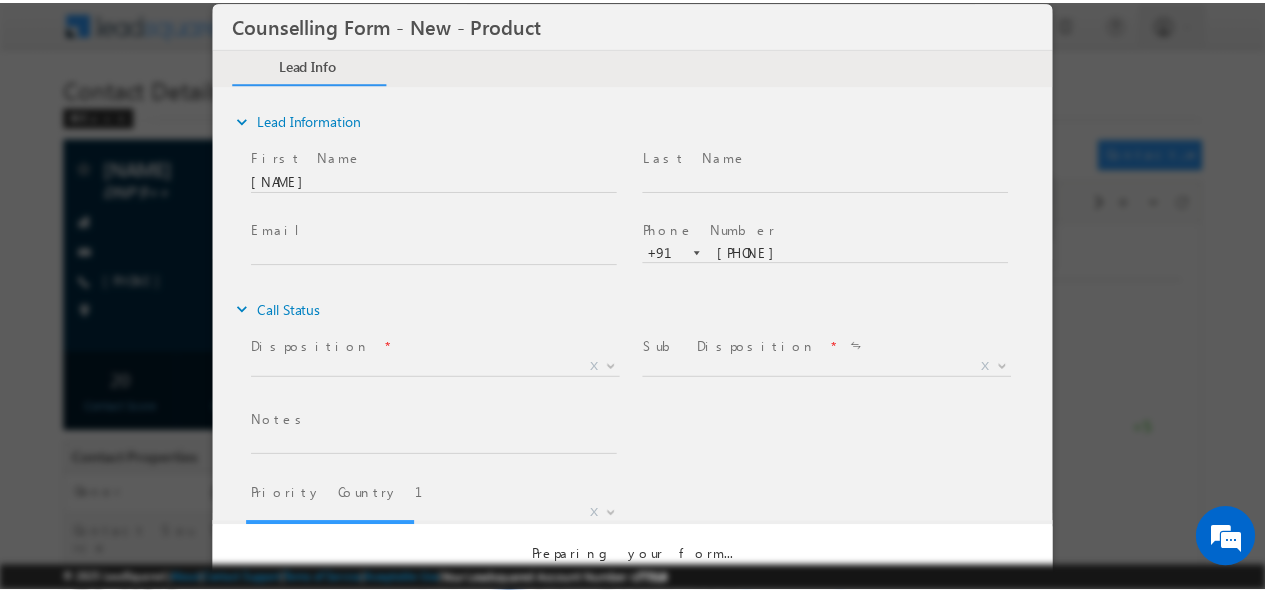 scroll, scrollTop: 0, scrollLeft: 0, axis: both 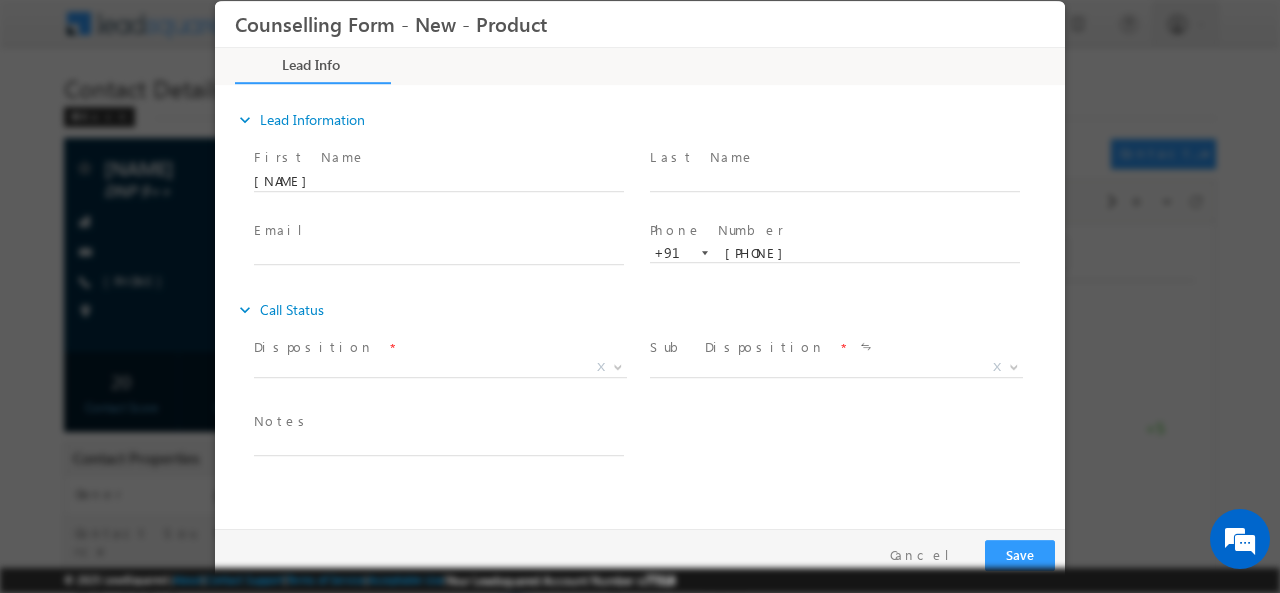 click on "Disposition
*" at bounding box center [438, 347] 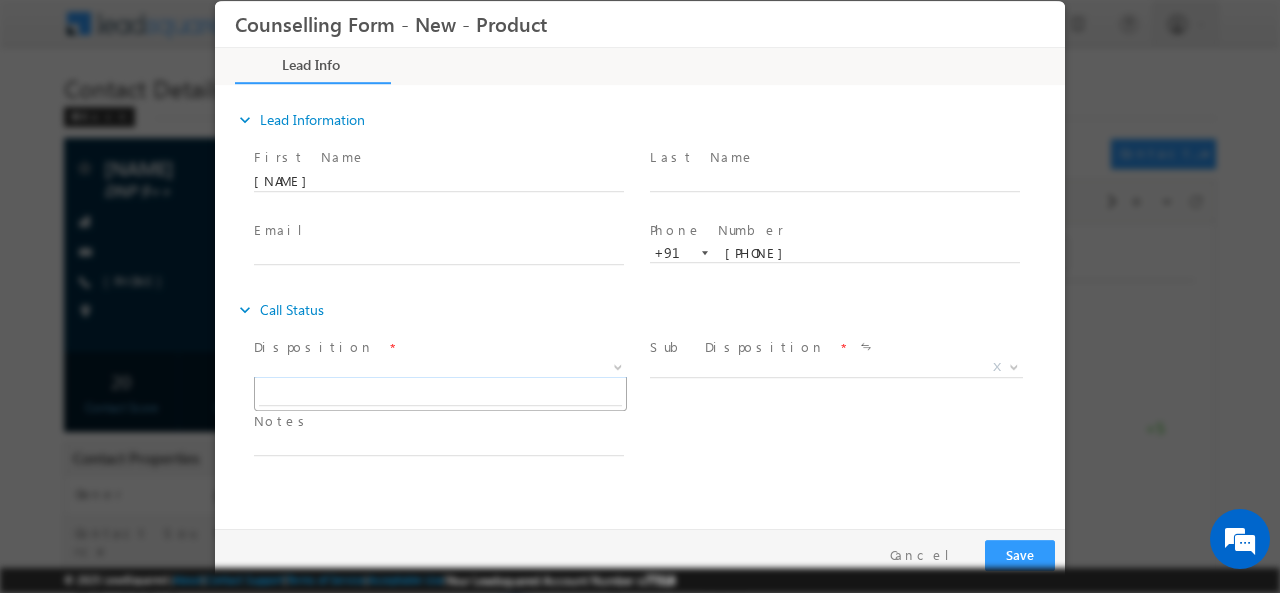 click on "X" at bounding box center (440, 367) 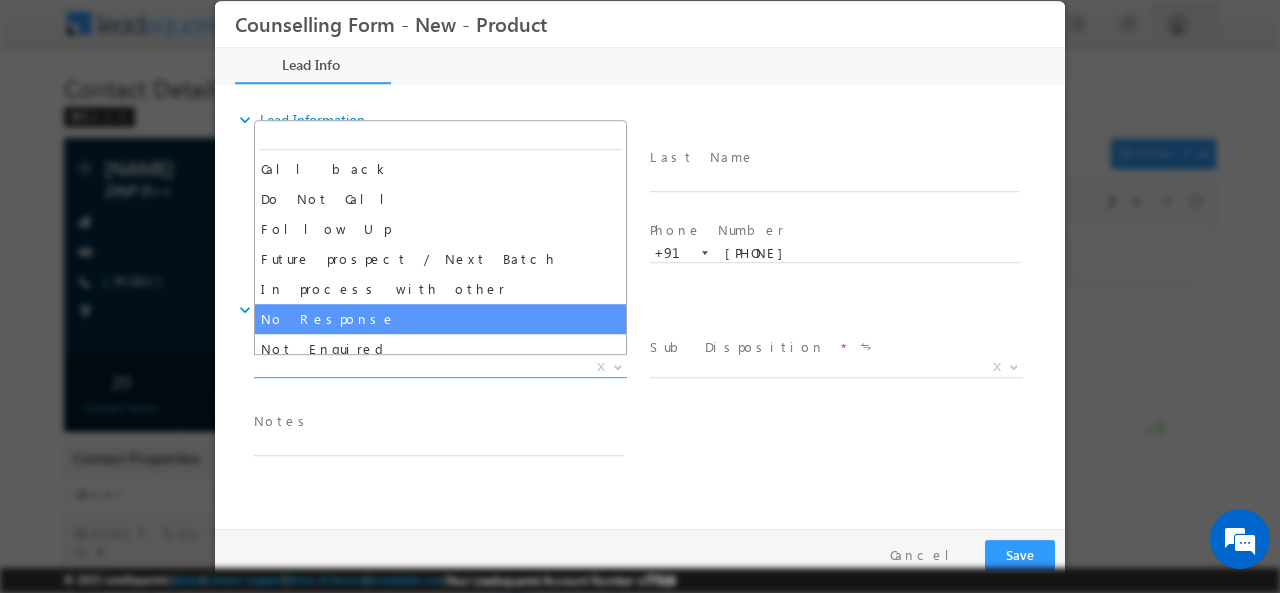 select on "No Response" 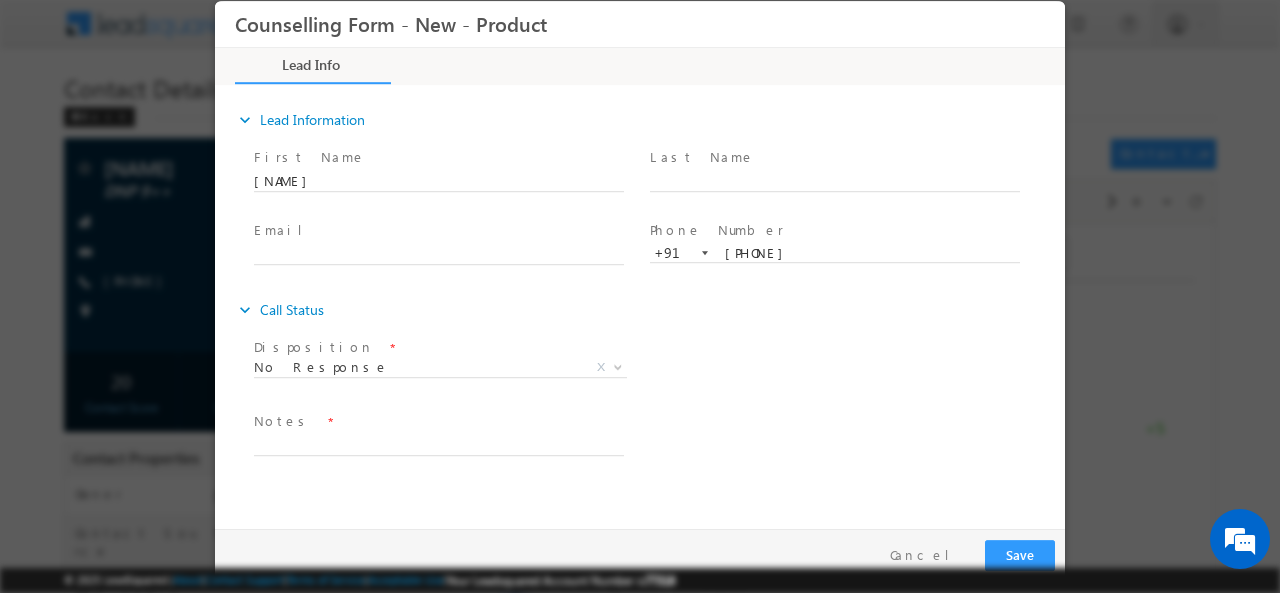 click on "Notes
*" at bounding box center [438, 421] 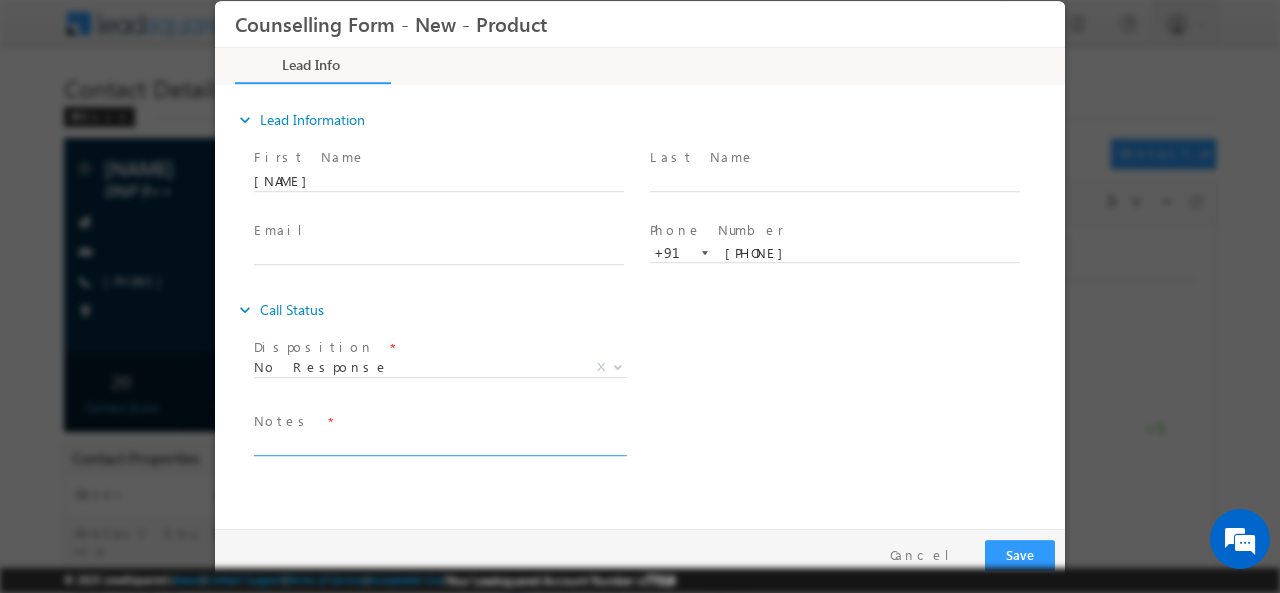 click at bounding box center [439, 443] 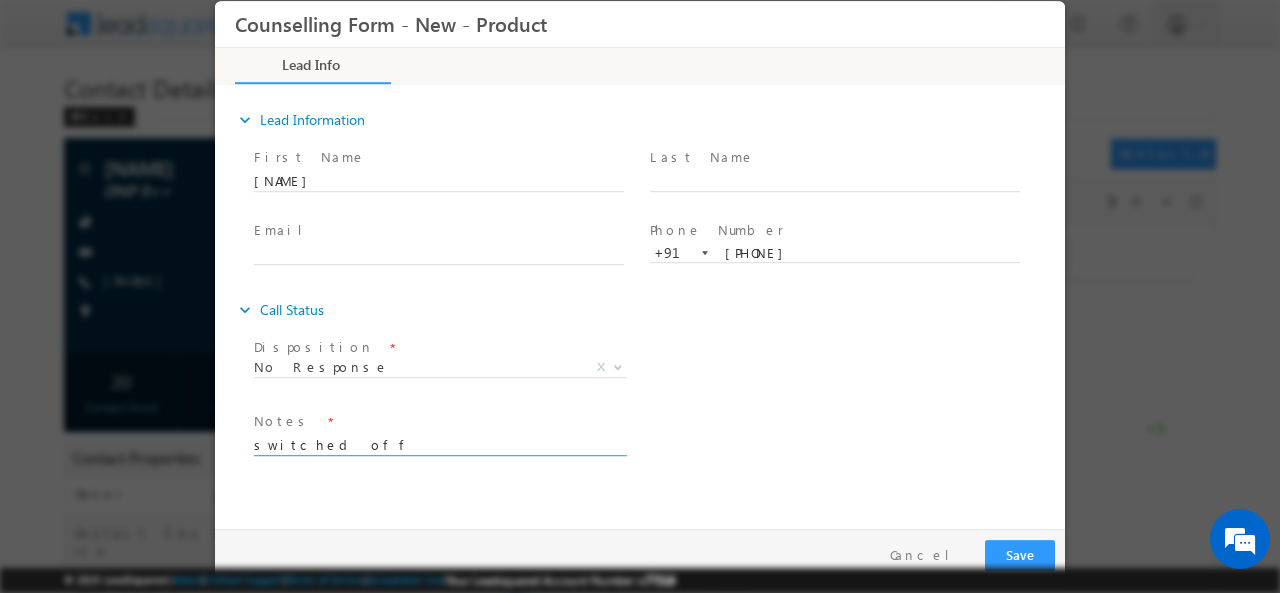 type on "switched off" 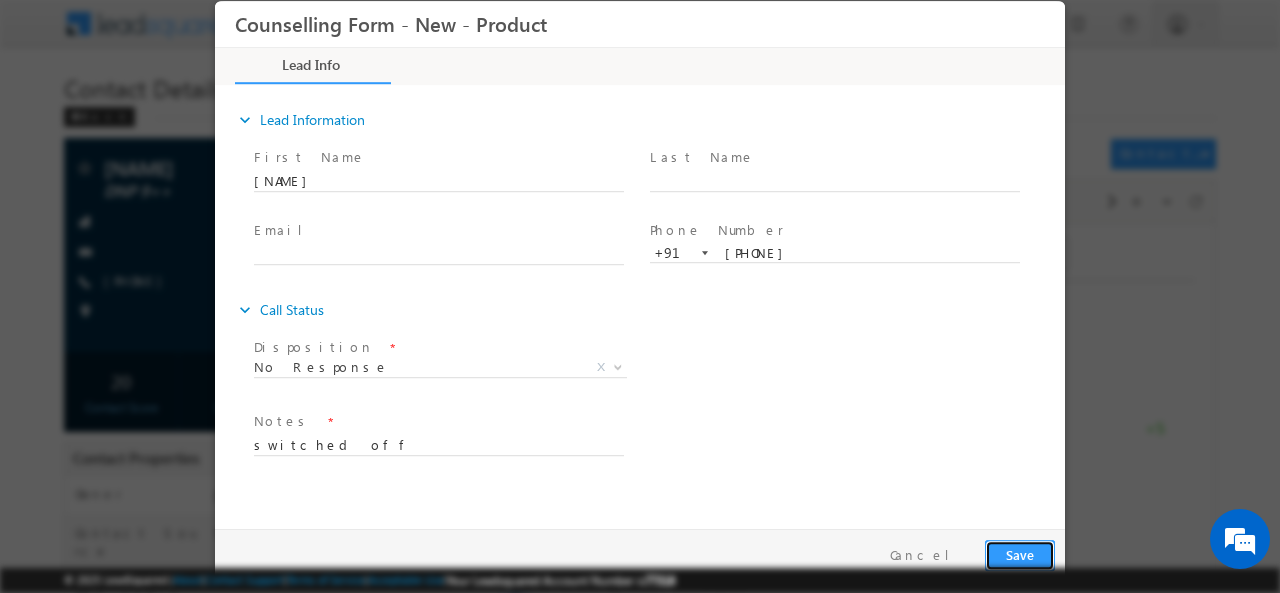 click on "Save" at bounding box center (1020, 554) 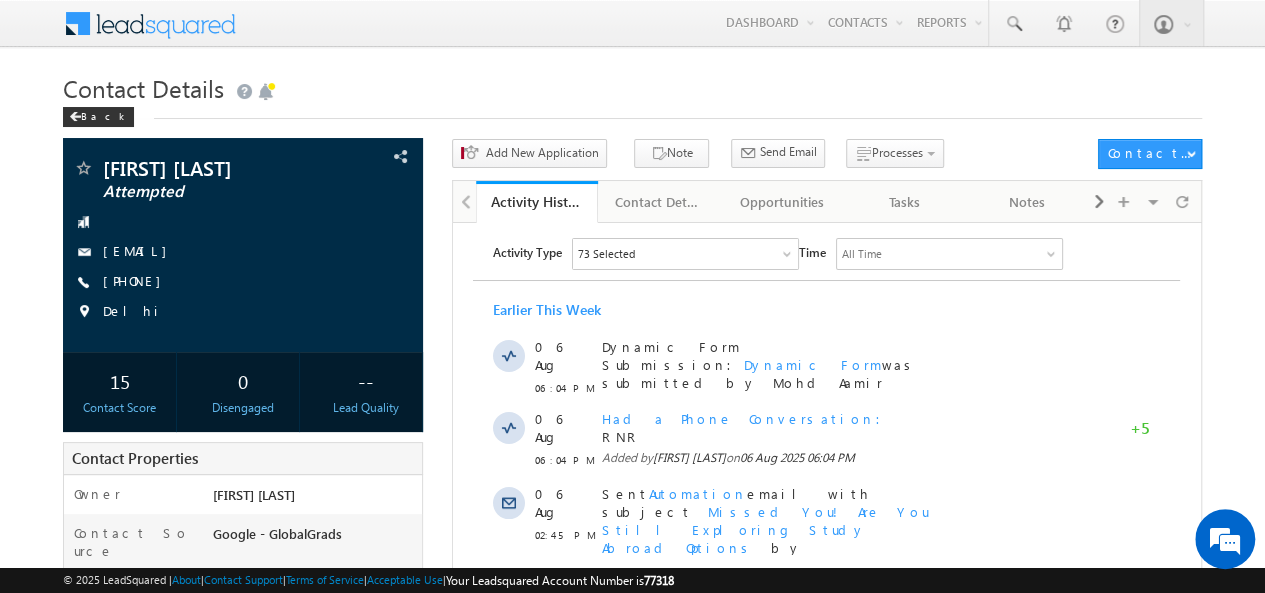 scroll, scrollTop: 0, scrollLeft: 0, axis: both 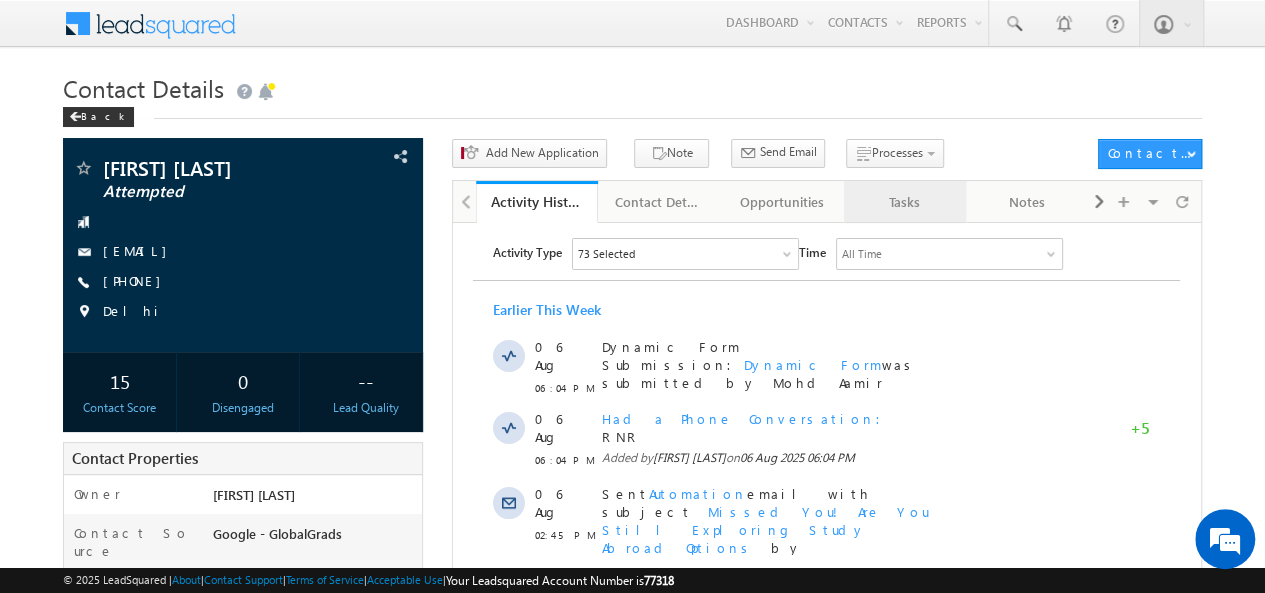 click on "Tasks" at bounding box center [904, 202] 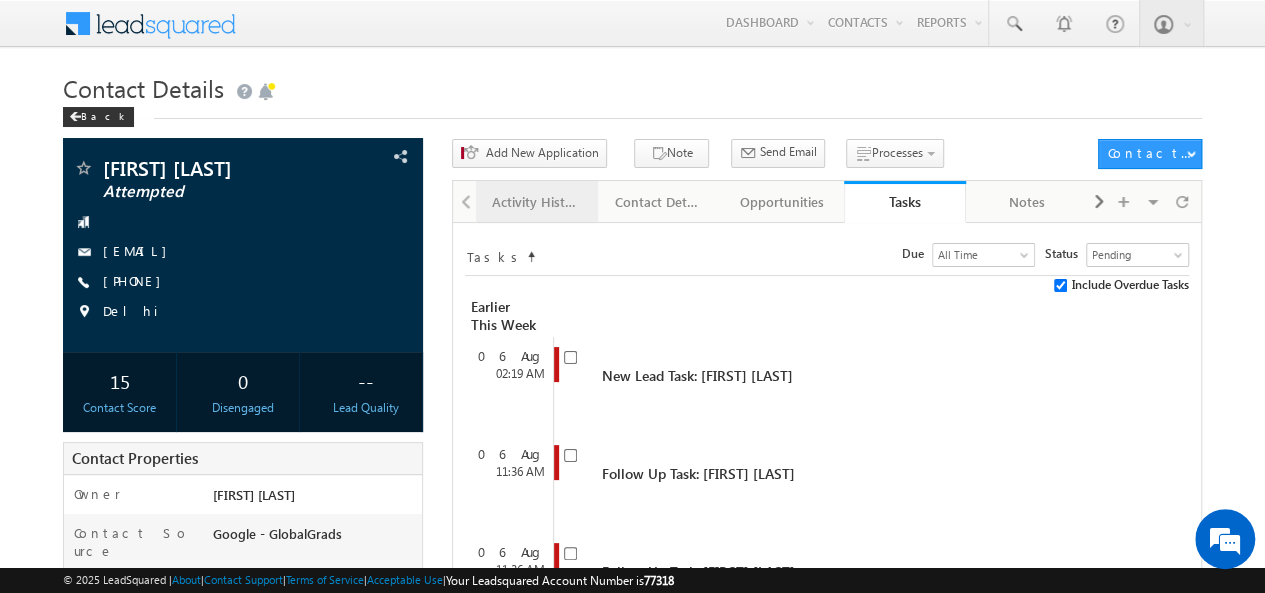 click on "Activity History" at bounding box center [537, 202] 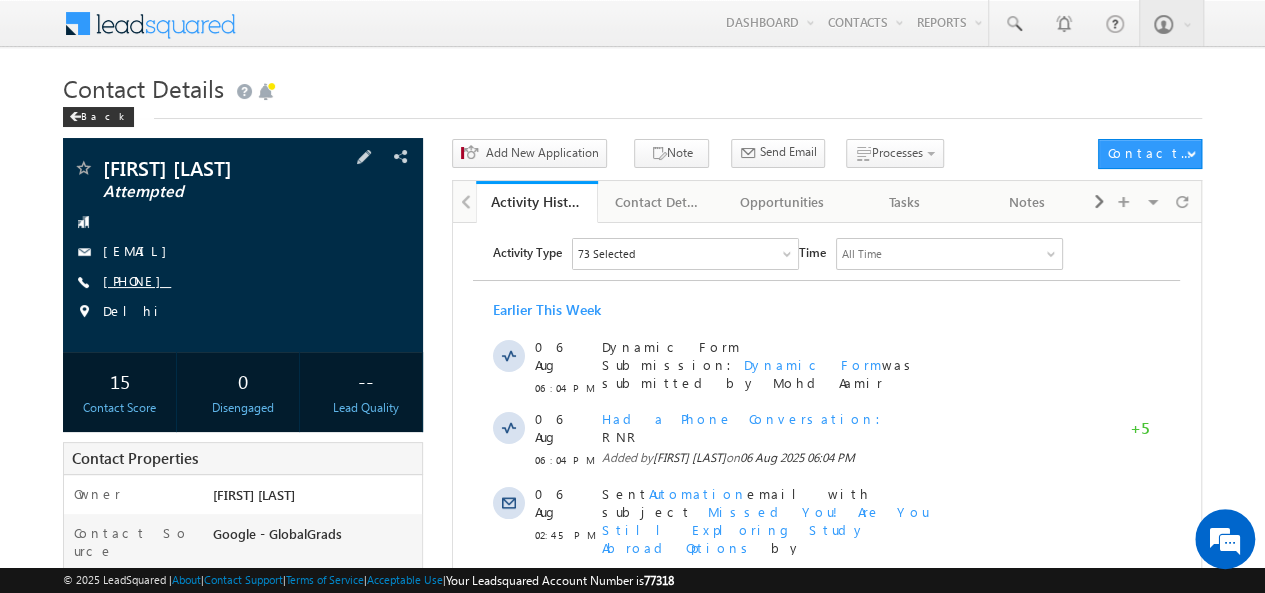 click on "[PHONE]" at bounding box center [137, 280] 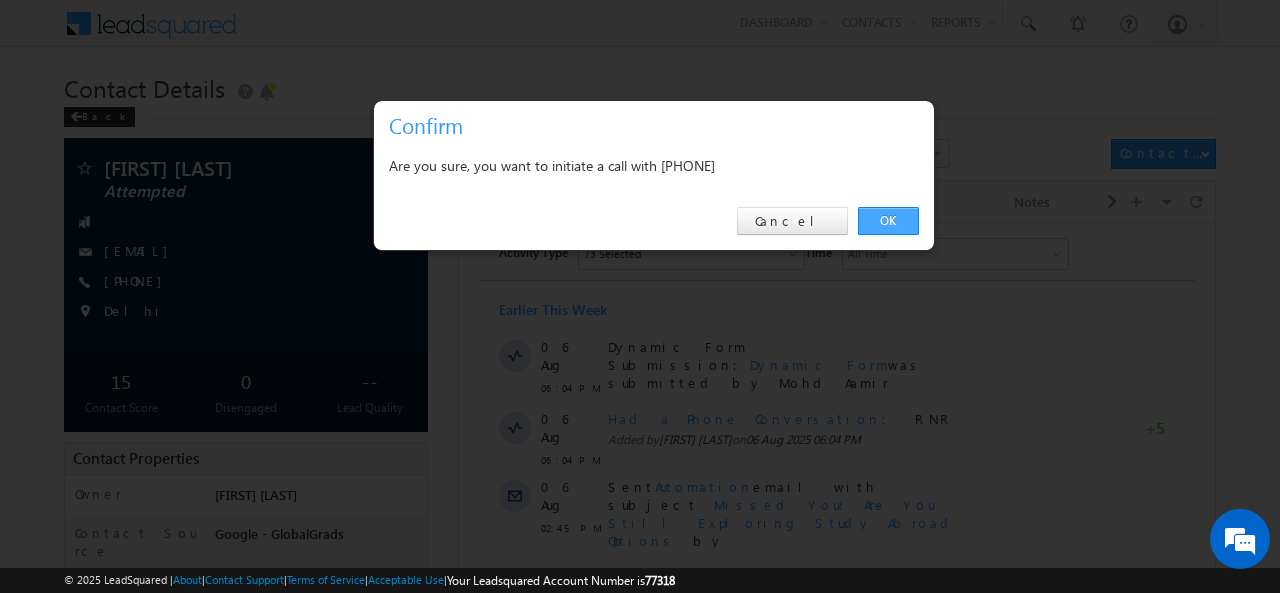 click on "OK" at bounding box center [888, 221] 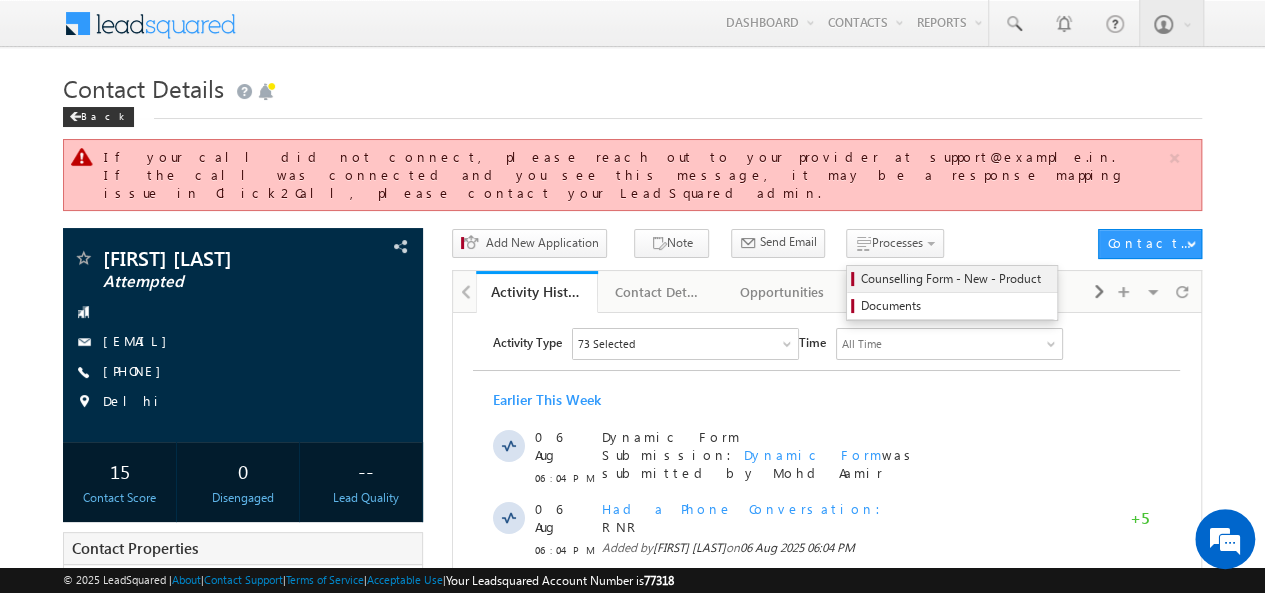 click on "Counselling Form - New - Product" at bounding box center [955, 279] 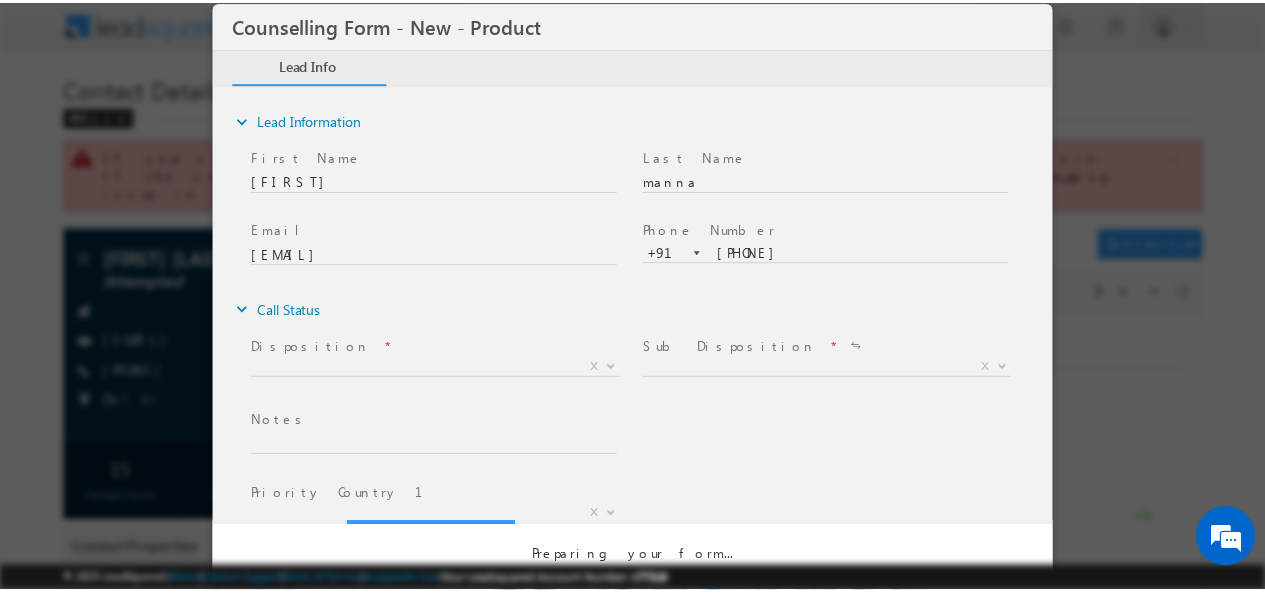 scroll, scrollTop: 0, scrollLeft: 0, axis: both 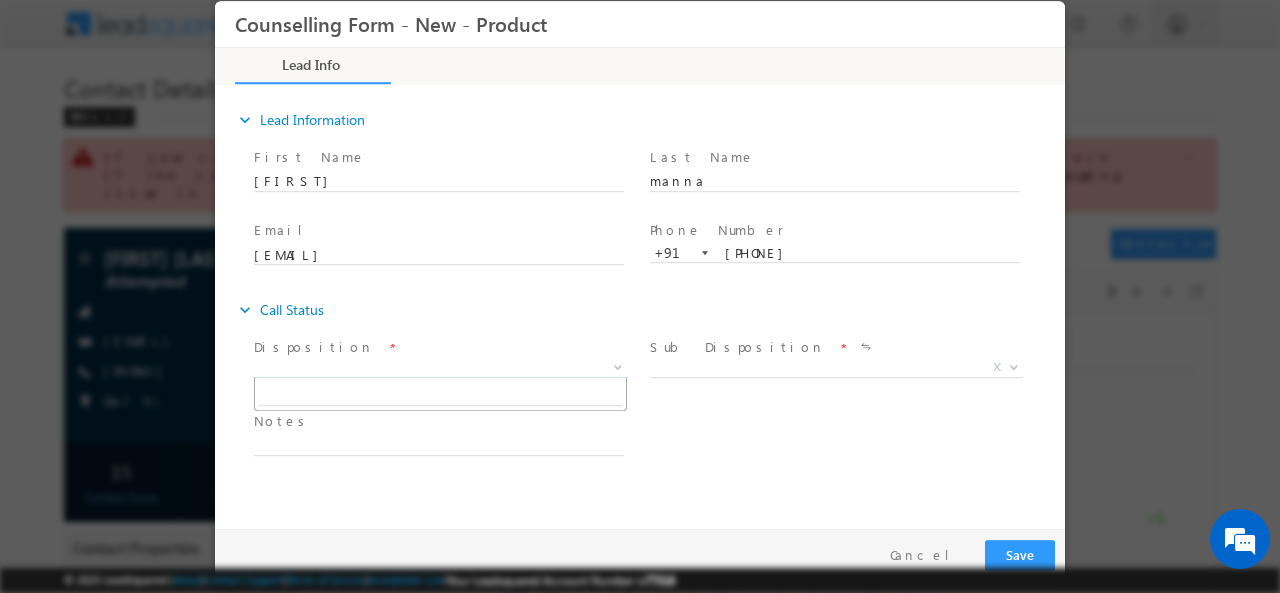 click on "X" at bounding box center [440, 367] 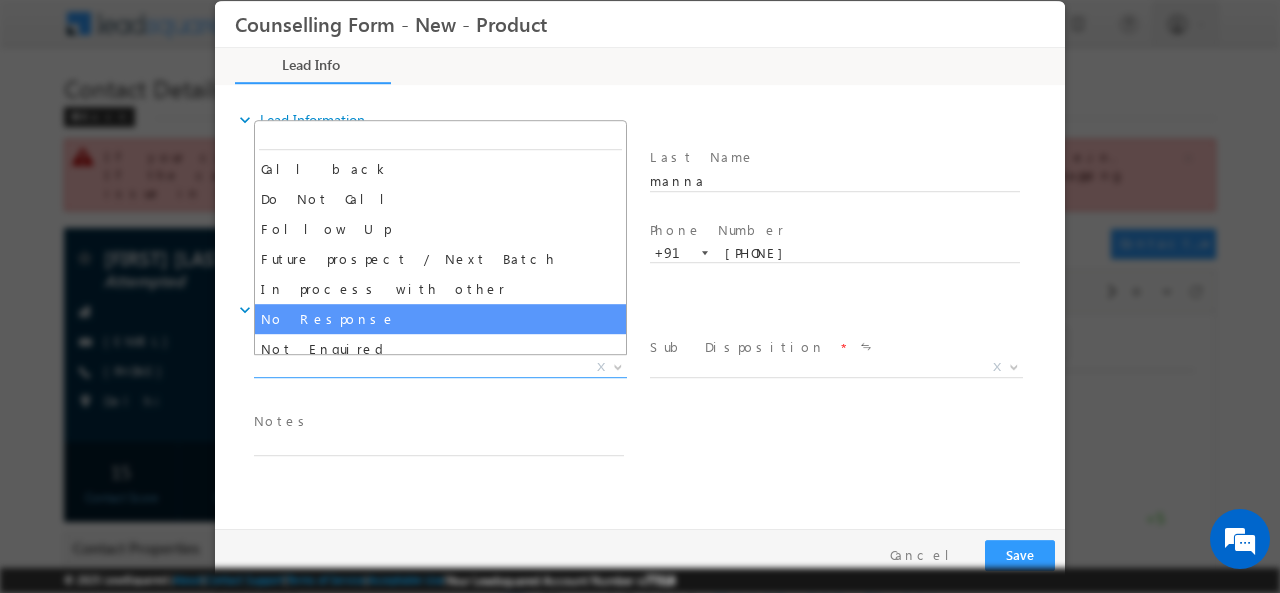 select on "No Response" 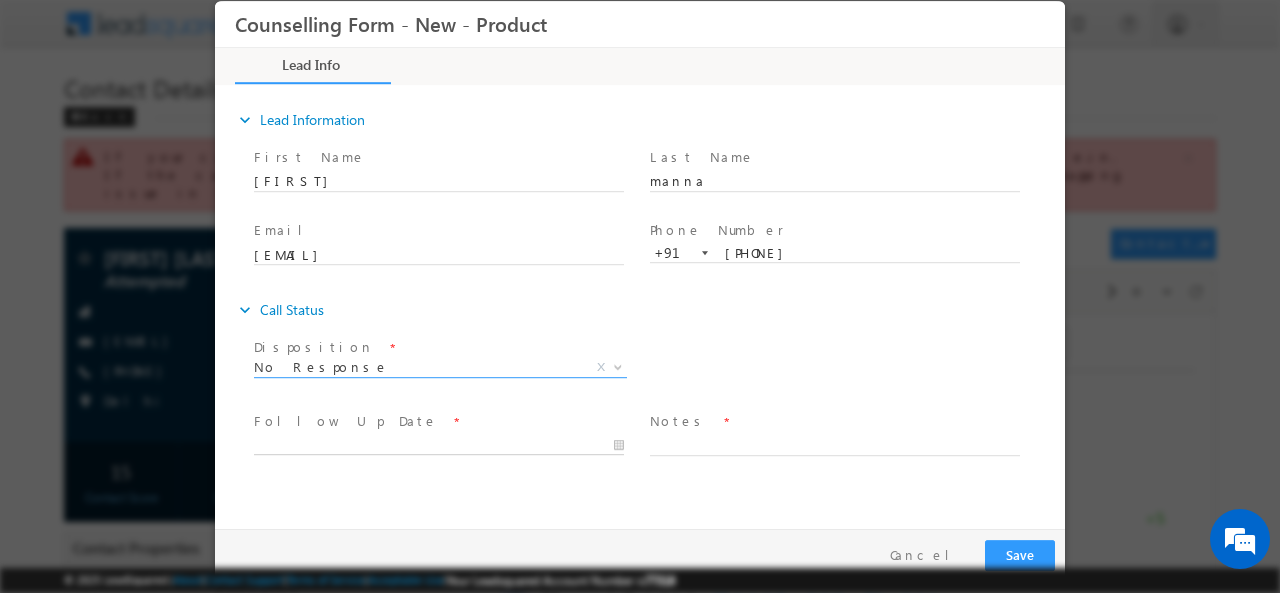 type on "08/08/2025 2:04 PM" 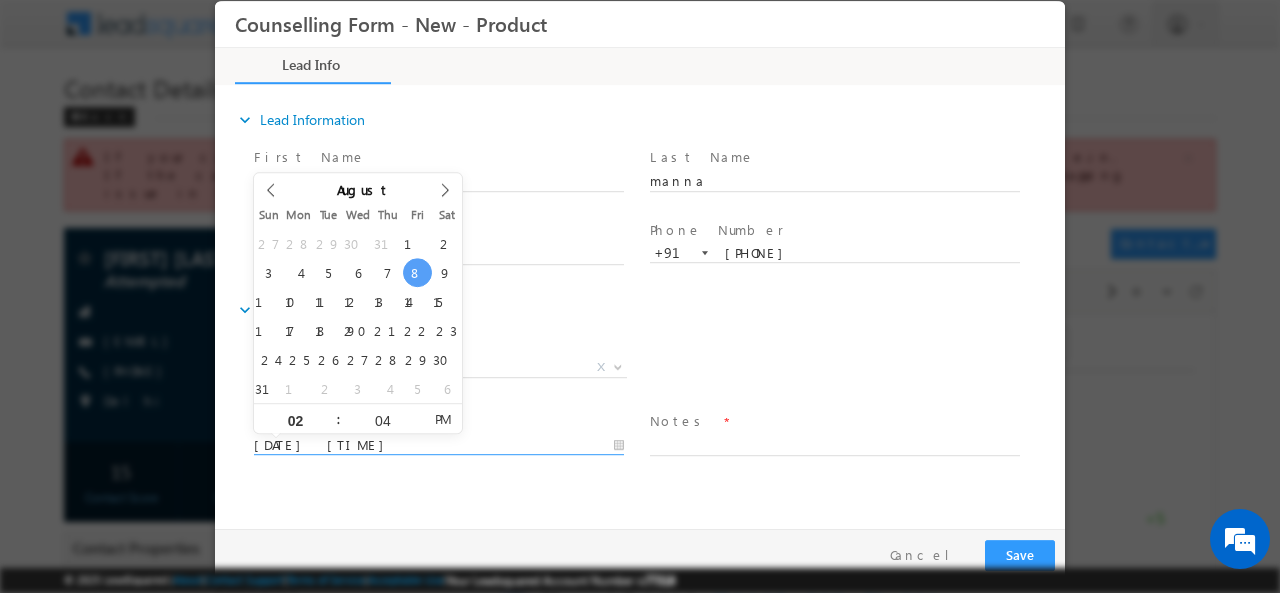 click on "08/08/2025 2:04 PM" at bounding box center [439, 445] 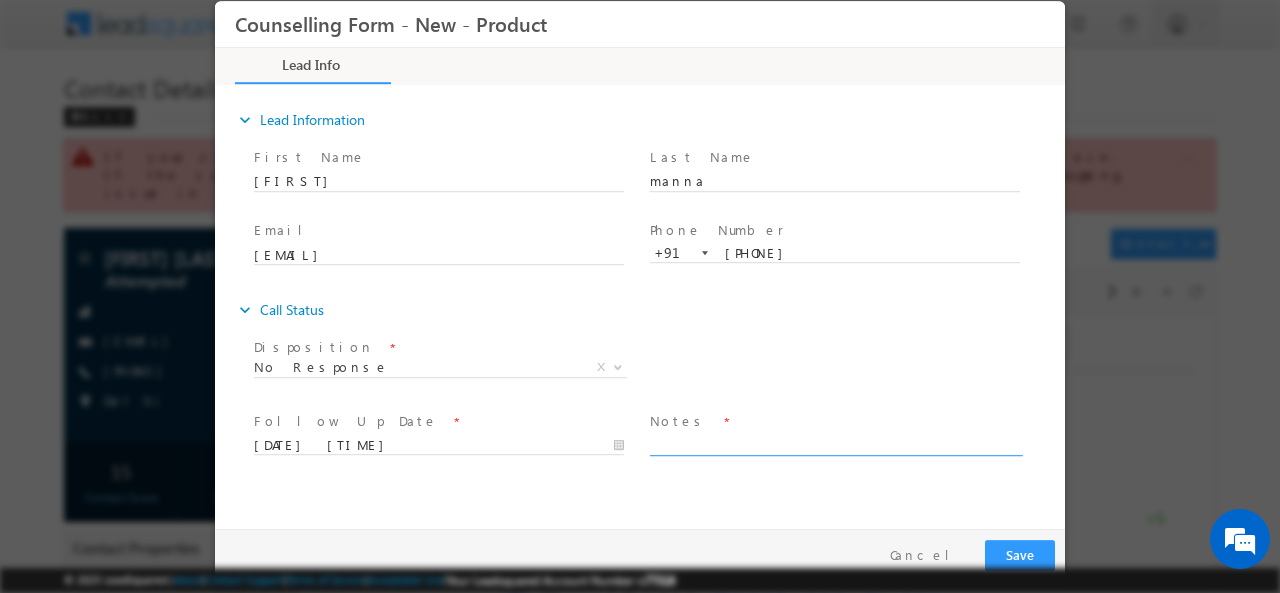 click at bounding box center [835, 443] 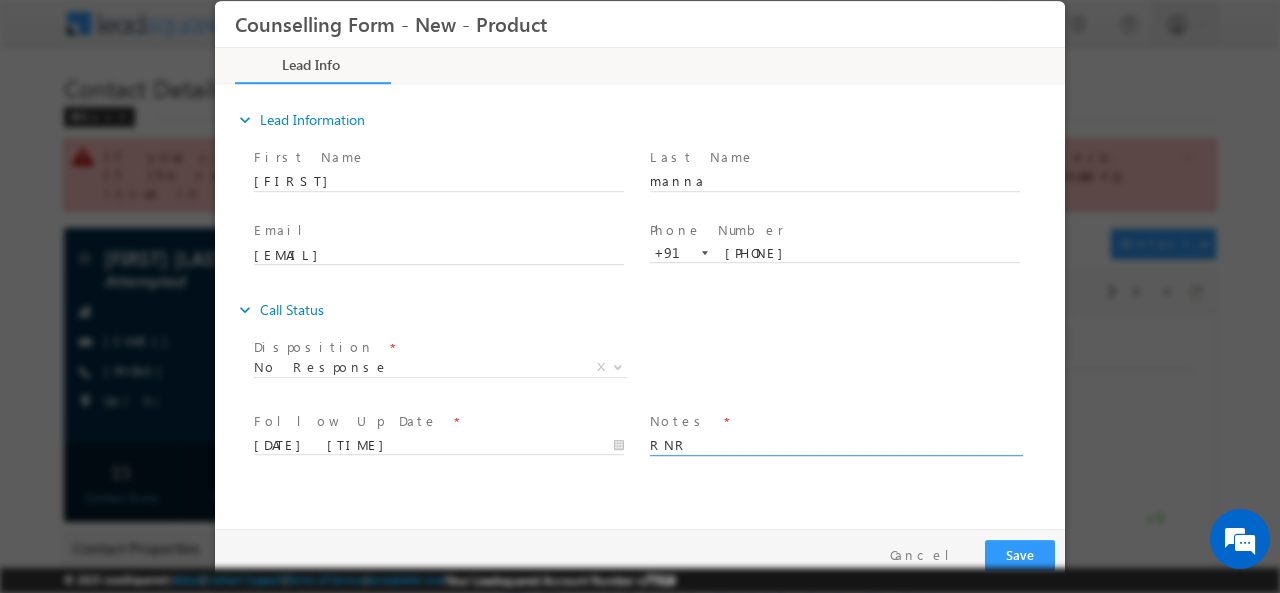 type on "RNR" 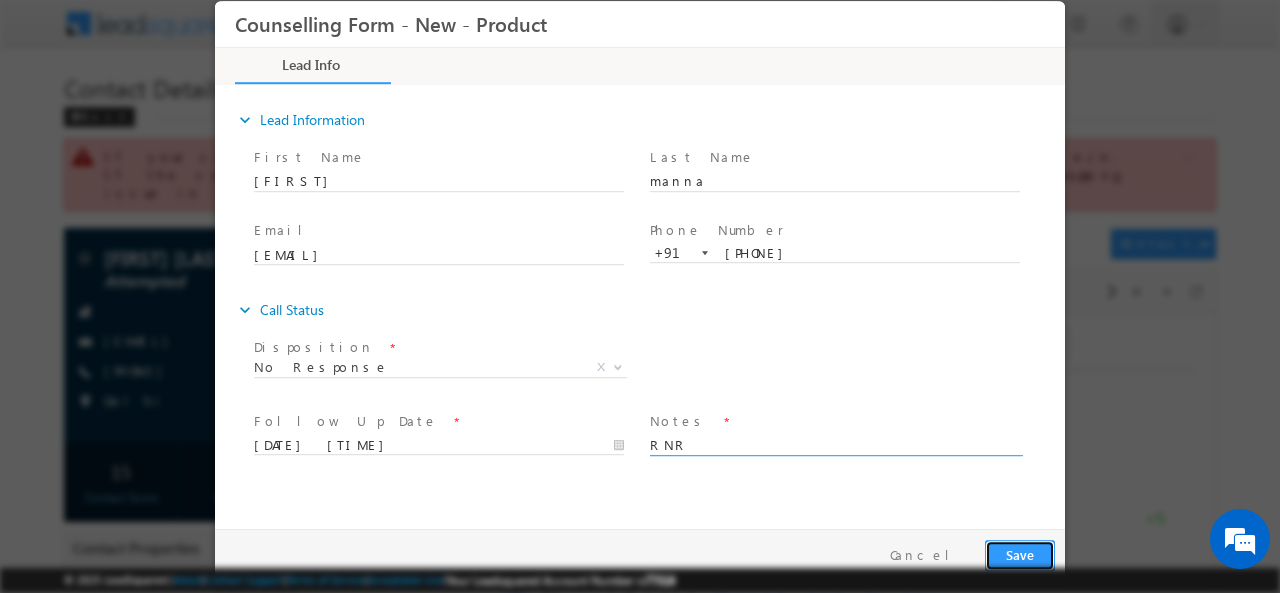 click on "Save" at bounding box center (1020, 554) 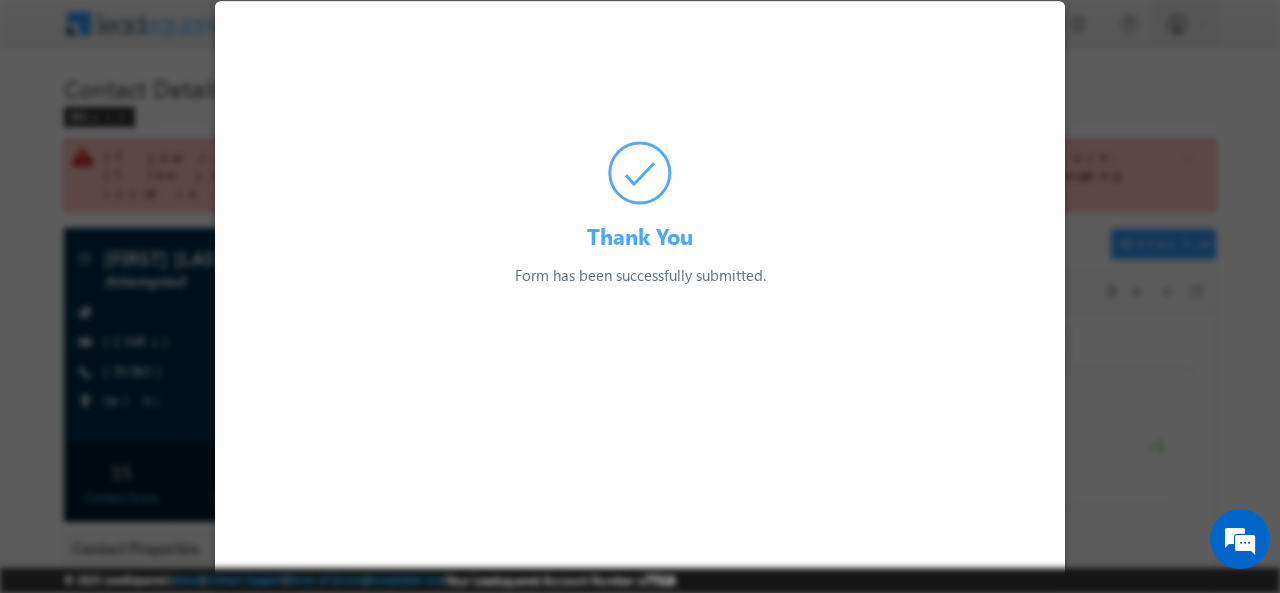 click at bounding box center (640, 296) 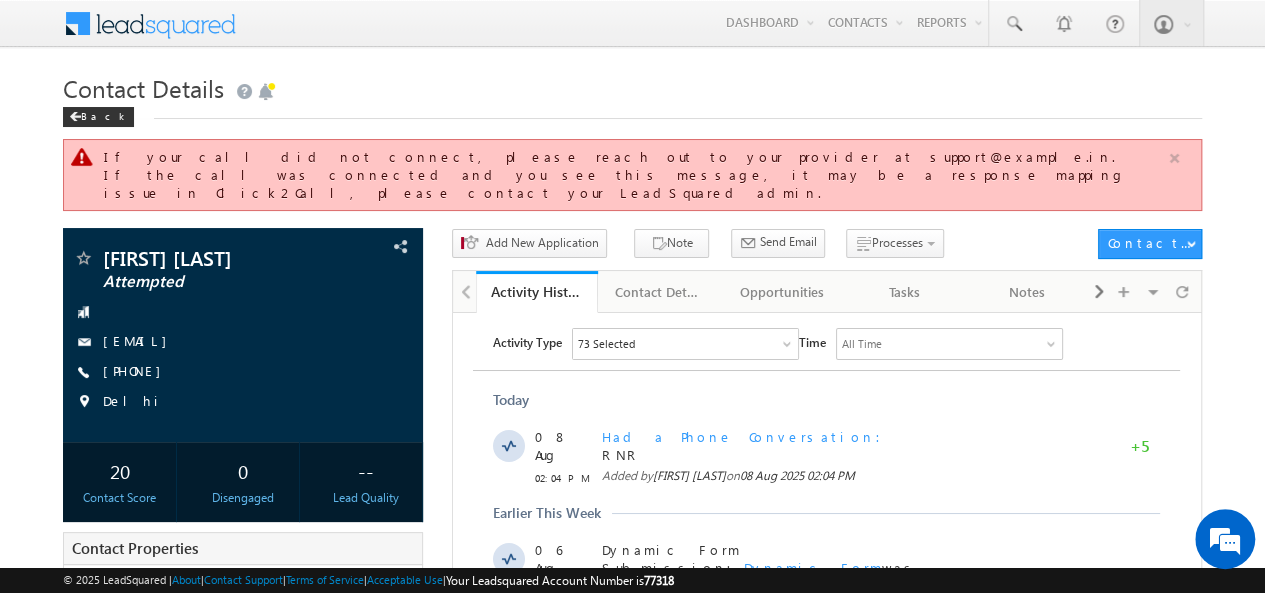 click at bounding box center [1174, 158] 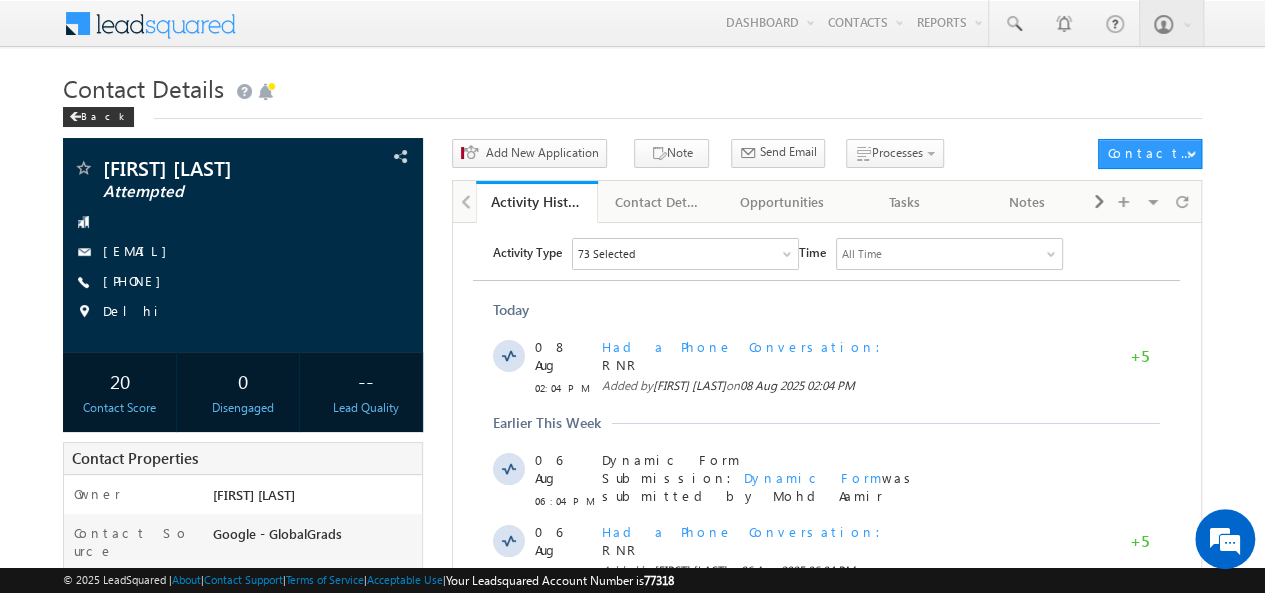 click on "Back" at bounding box center [632, 112] 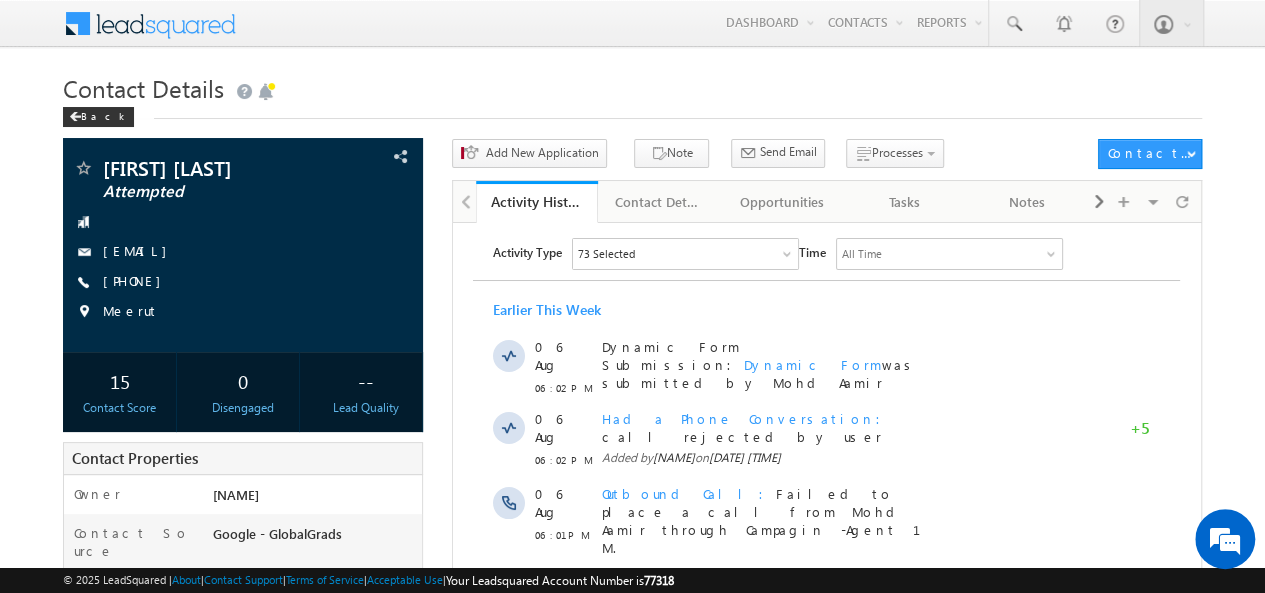 scroll, scrollTop: 0, scrollLeft: 0, axis: both 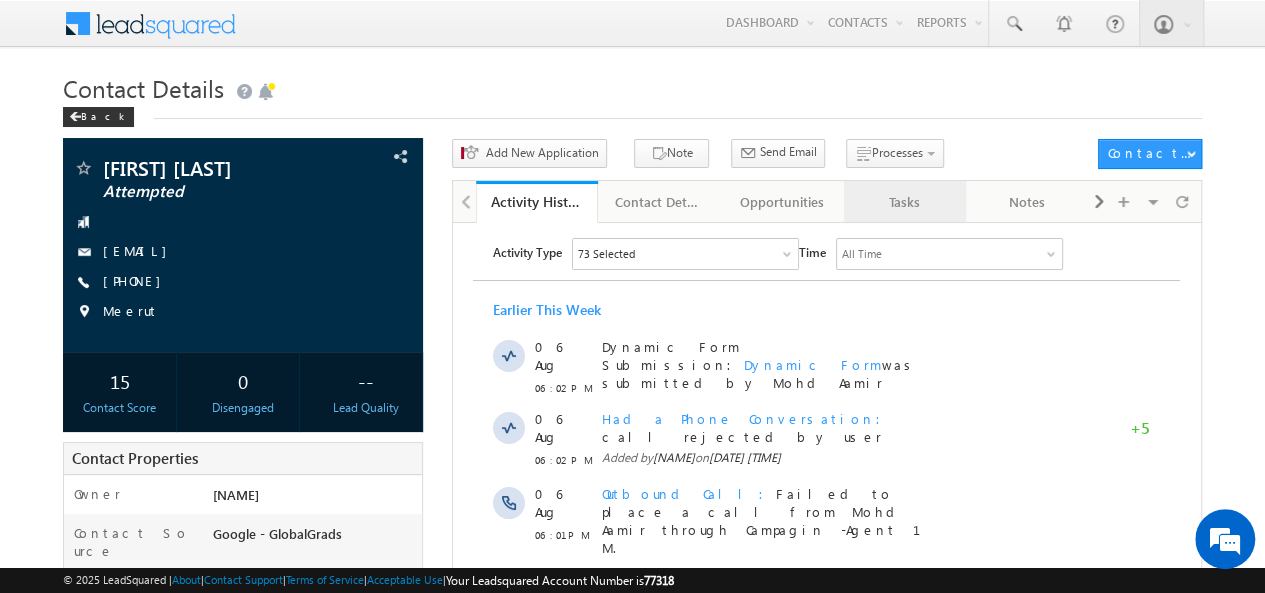click on "Tasks" at bounding box center [905, 202] 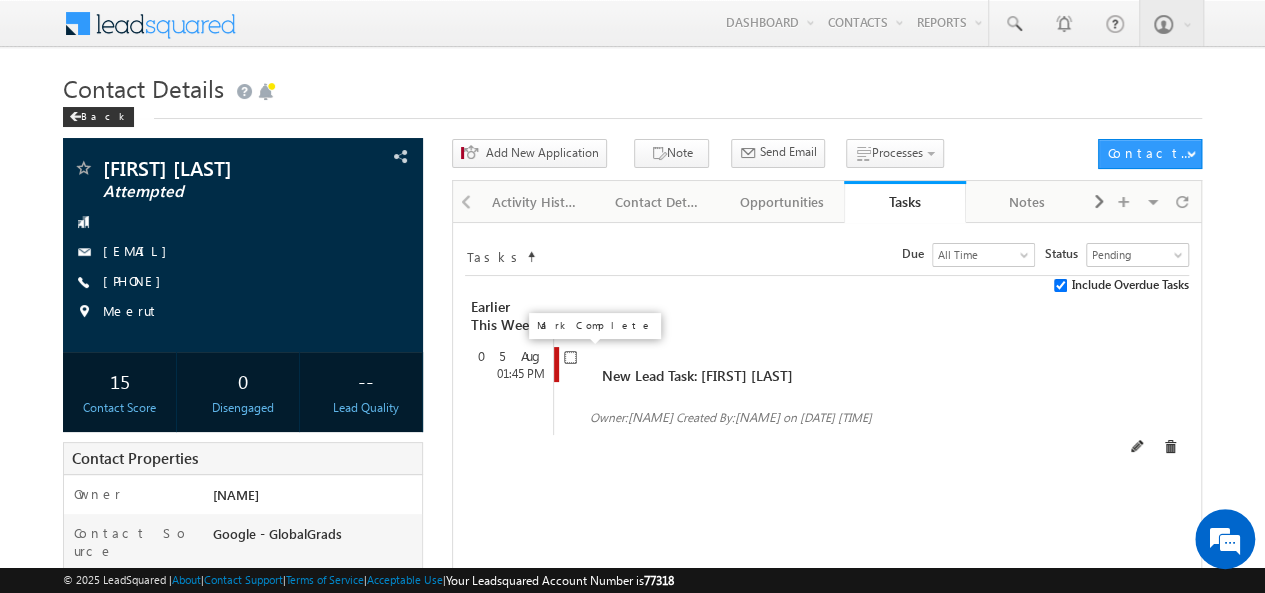 click at bounding box center (570, 357) 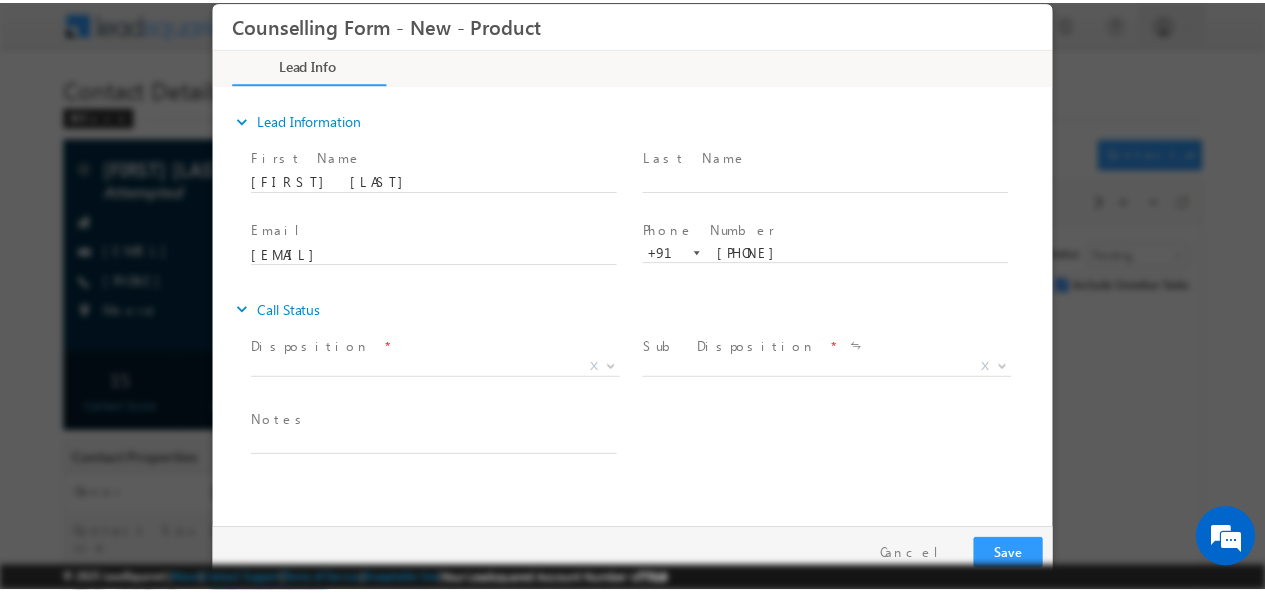 scroll, scrollTop: 0, scrollLeft: 0, axis: both 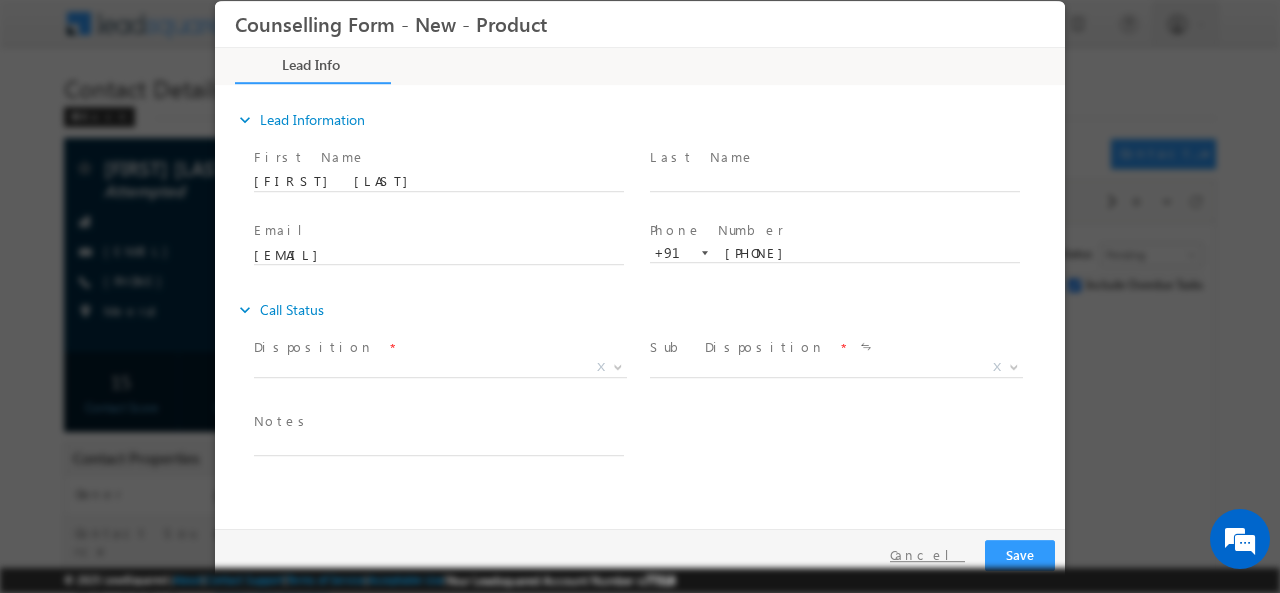 click on "Cancel" at bounding box center (927, 554) 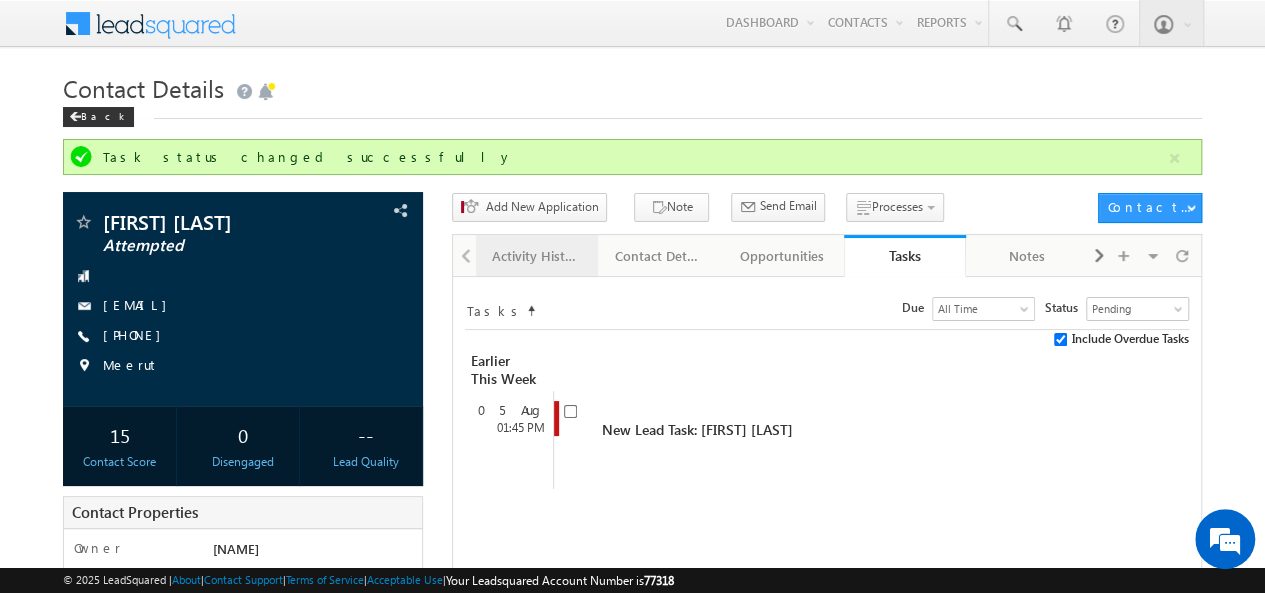 click on "Activity History" at bounding box center (536, 256) 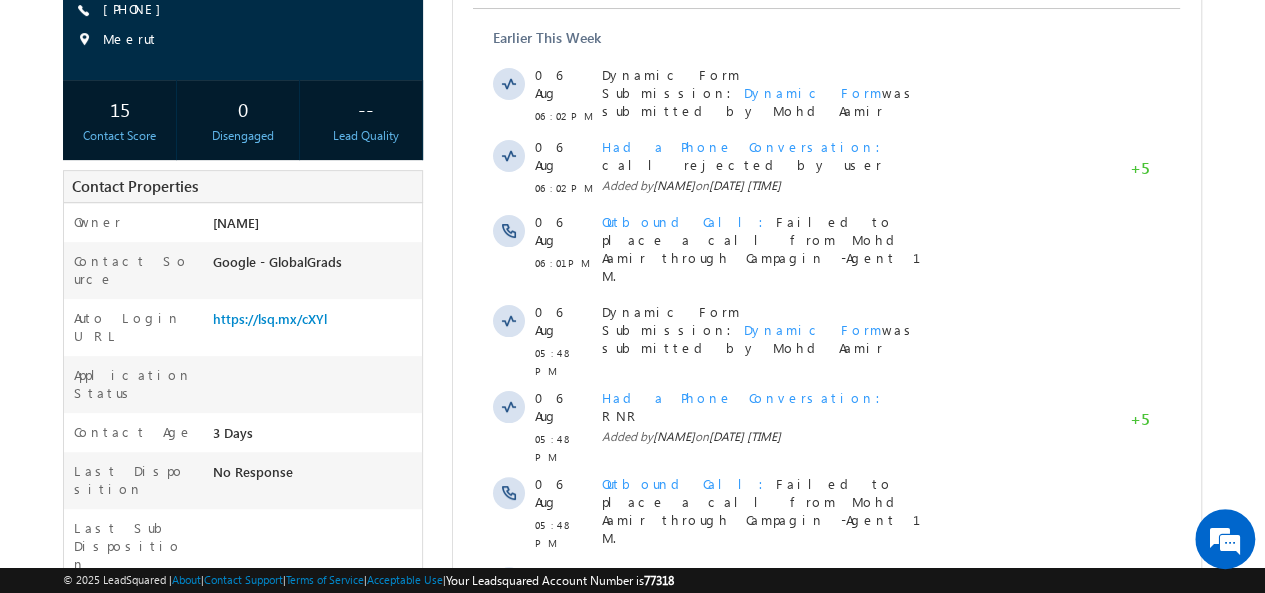 scroll, scrollTop: 636, scrollLeft: 0, axis: vertical 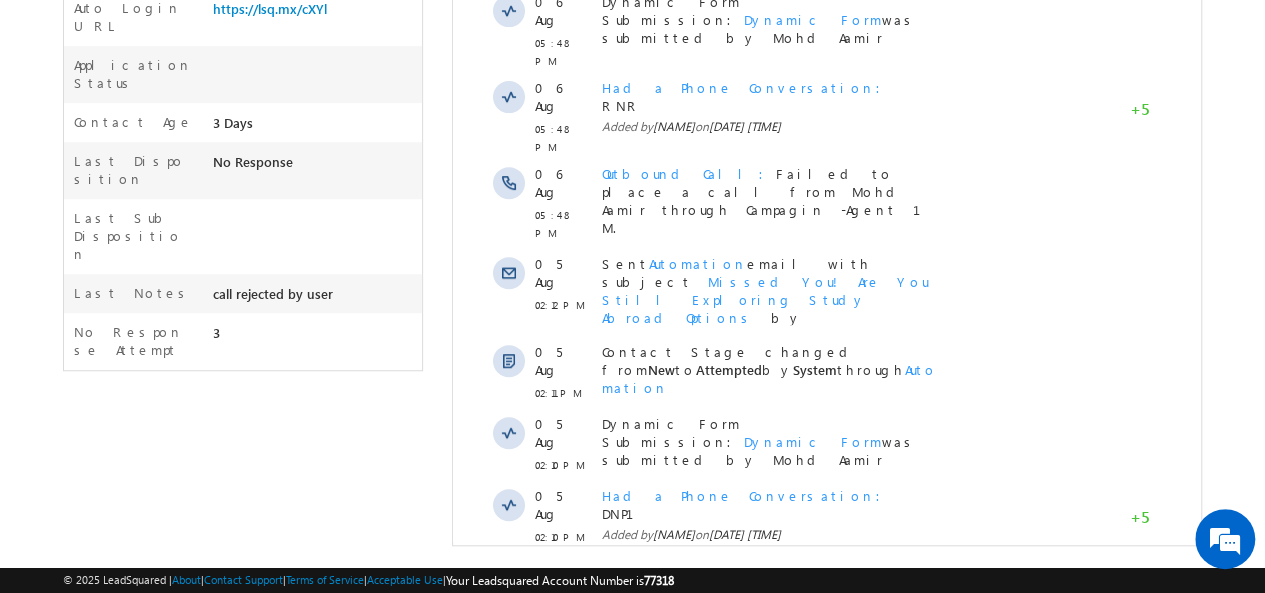 click on "Show More" at bounding box center (826, 588) 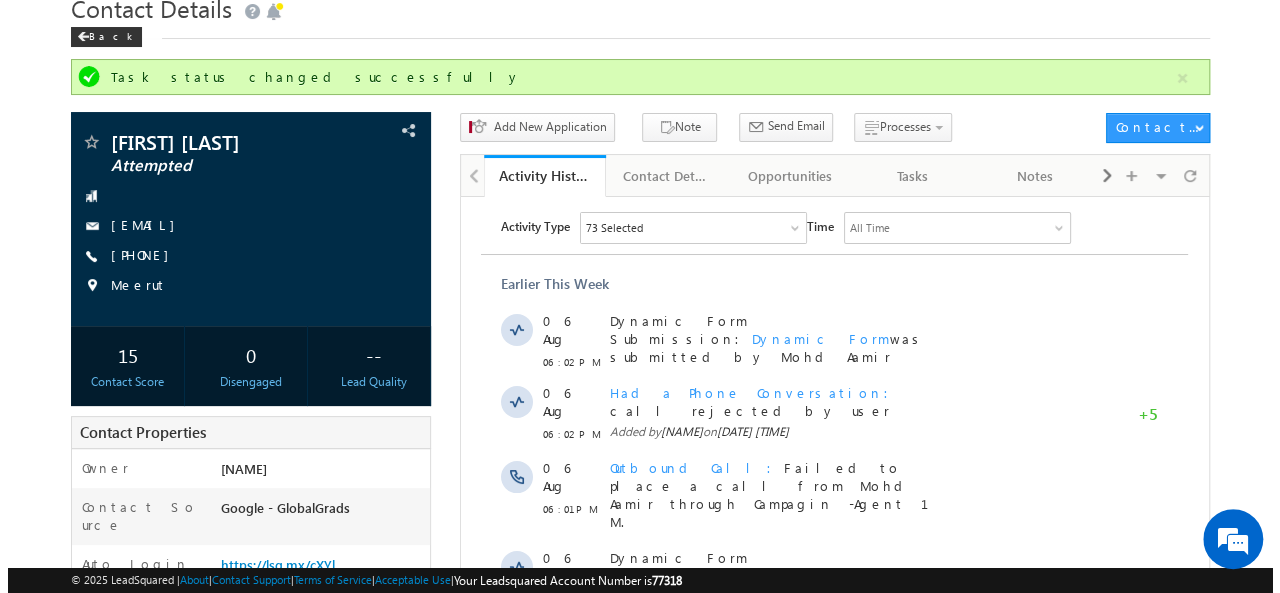 scroll, scrollTop: 0, scrollLeft: 0, axis: both 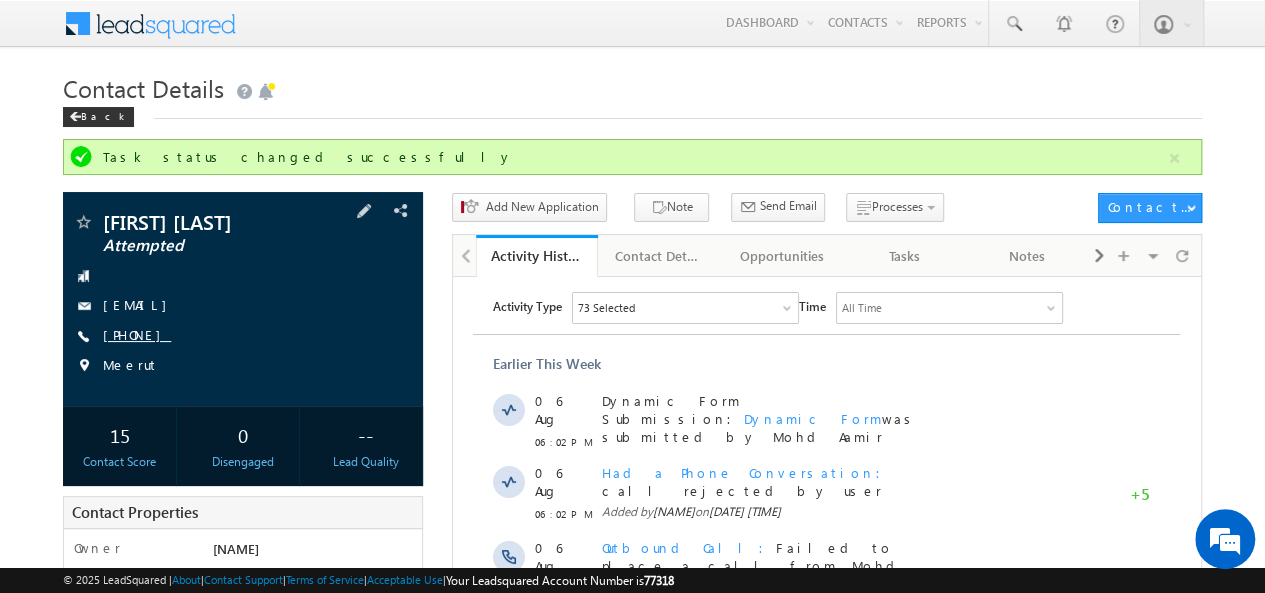 click on "[PHONE]" at bounding box center (137, 334) 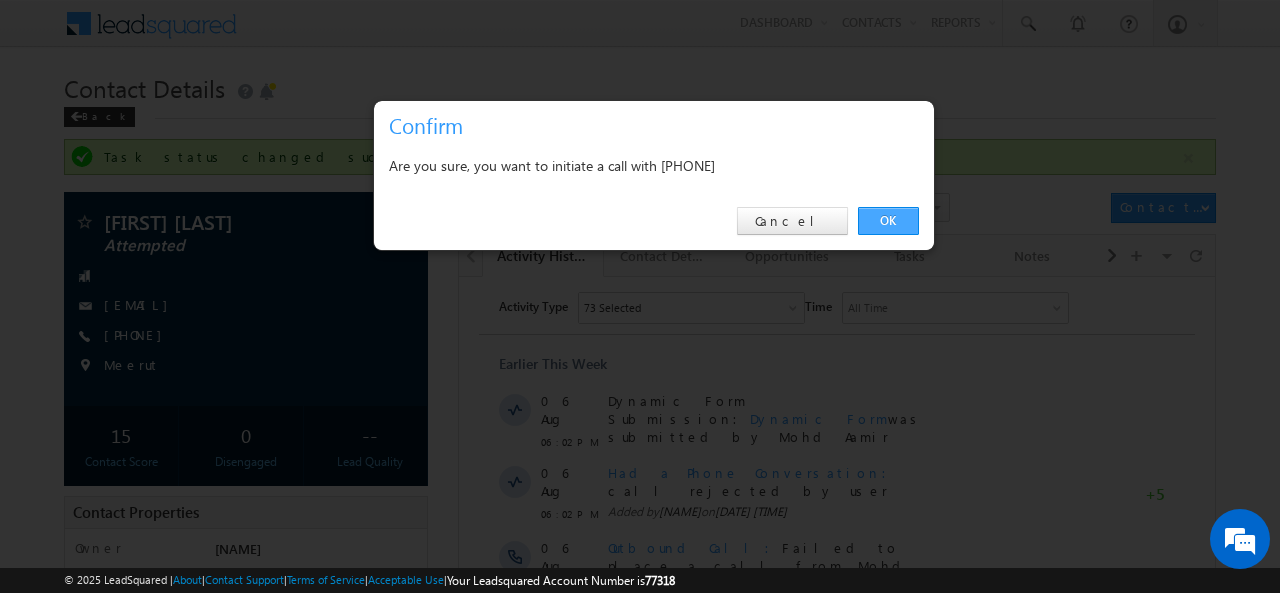 click on "OK" at bounding box center (888, 221) 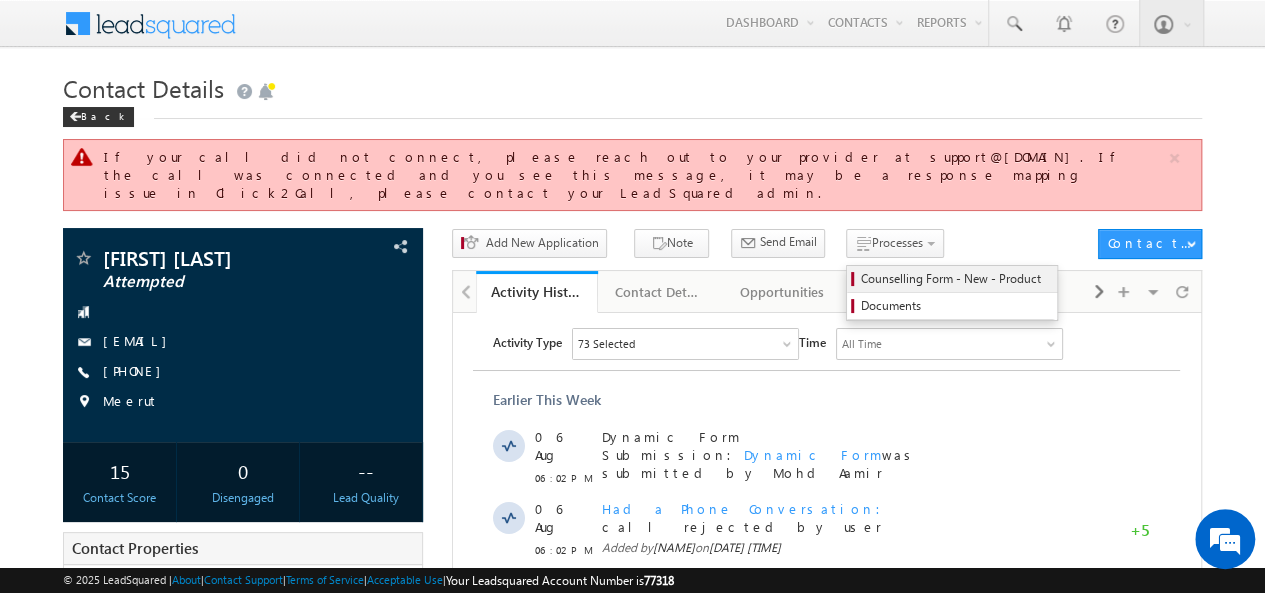 click on "Counselling Form - New - Product" at bounding box center [955, 279] 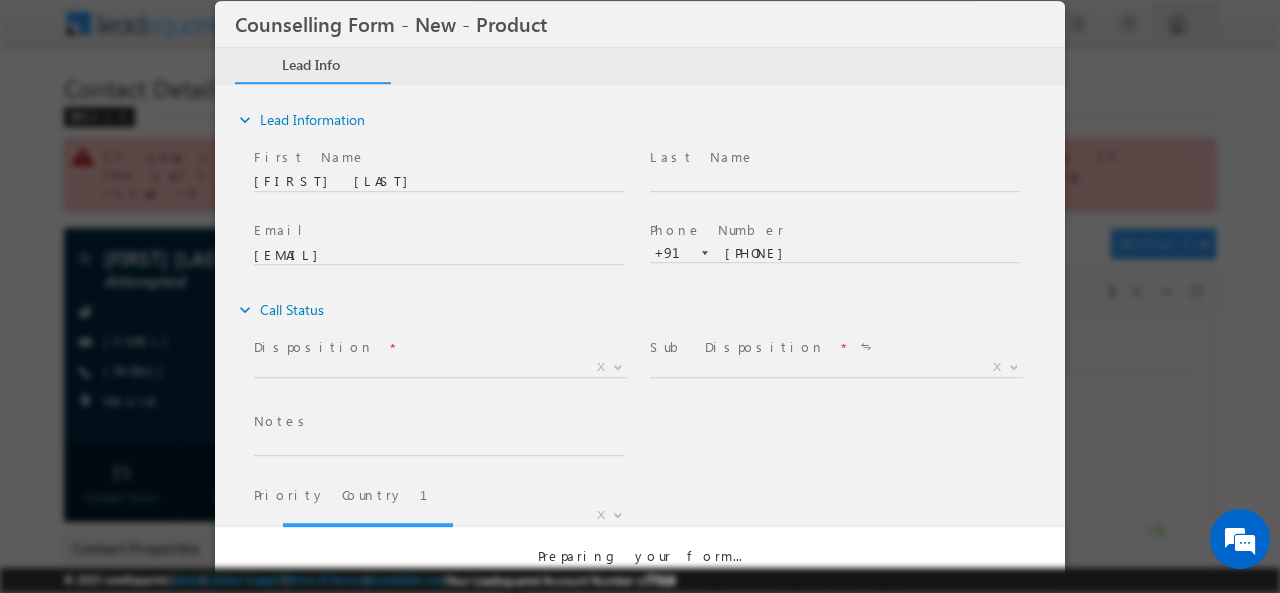 scroll, scrollTop: 0, scrollLeft: 0, axis: both 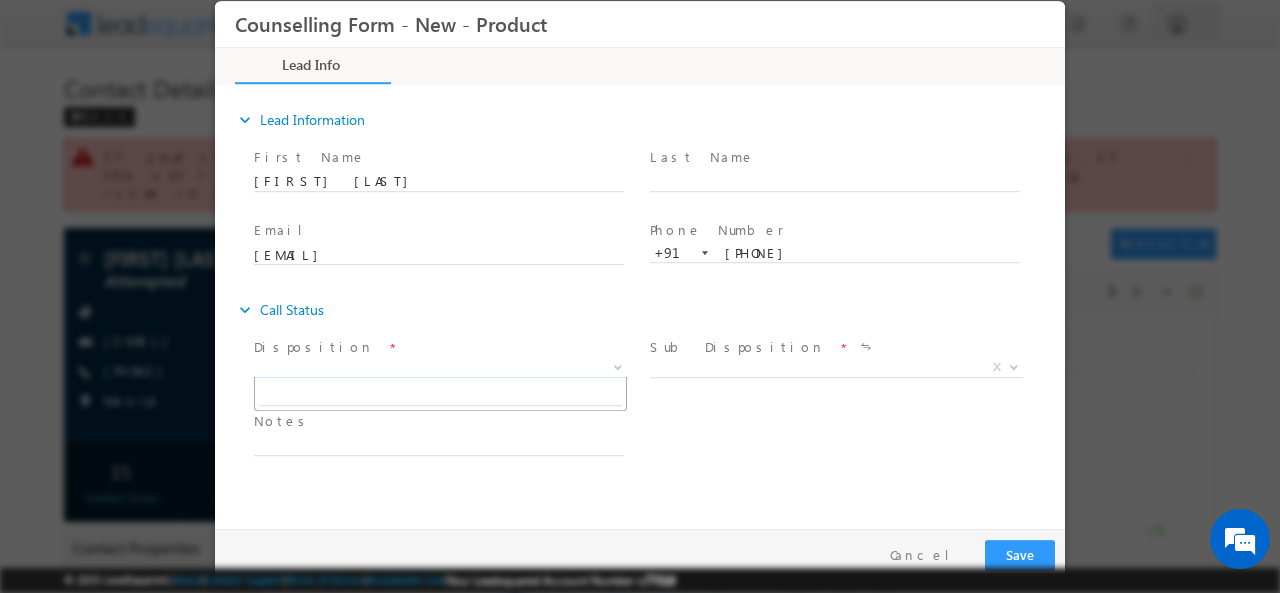 click on "X" at bounding box center [440, 367] 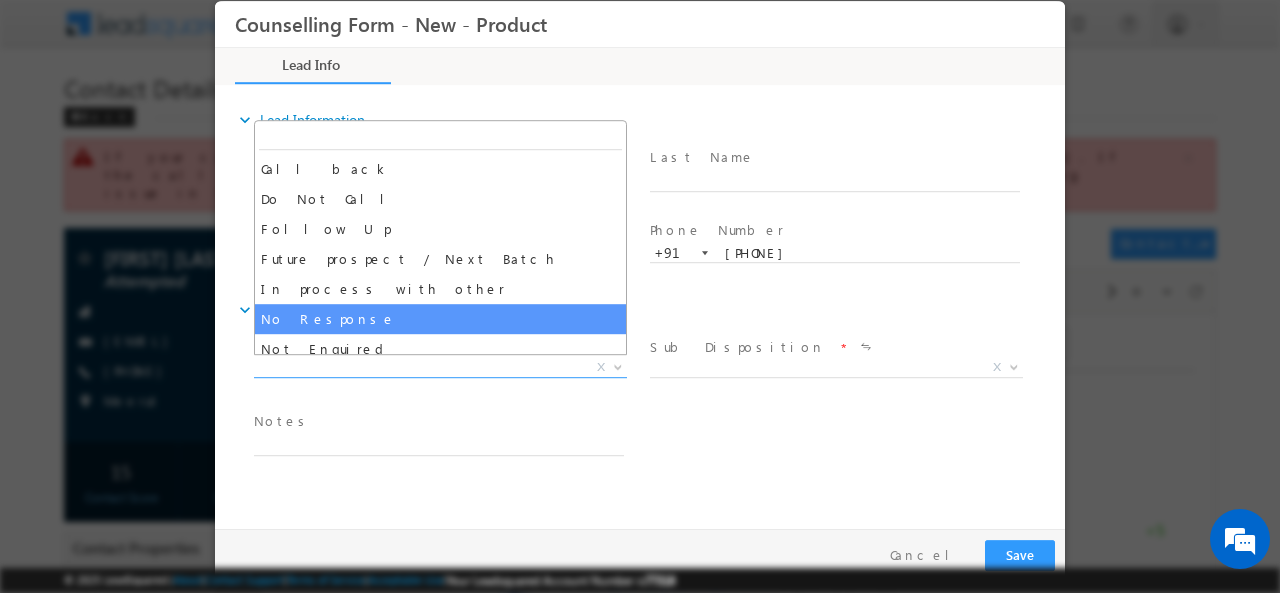 select on "No Response" 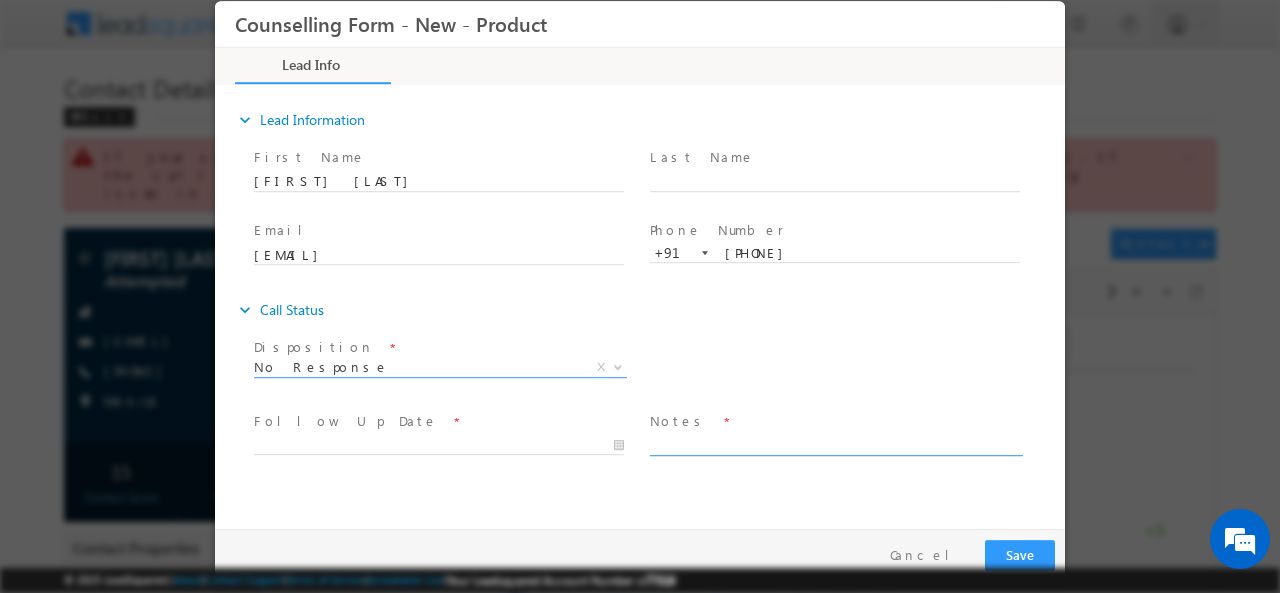 click at bounding box center (835, 443) 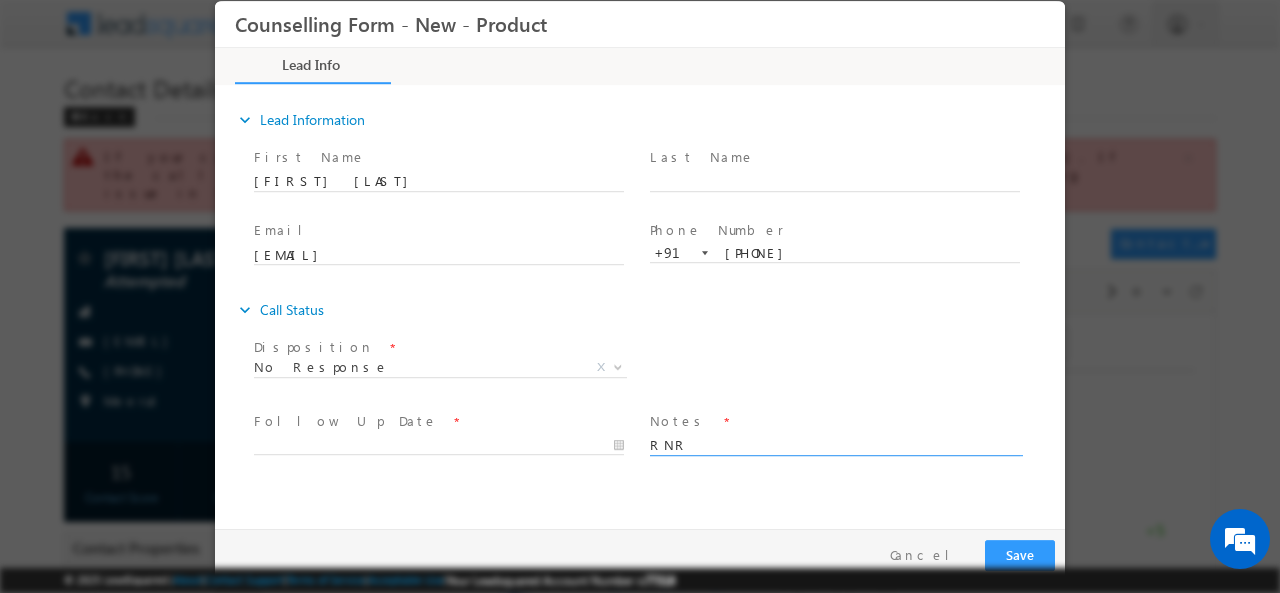 type on "RNR" 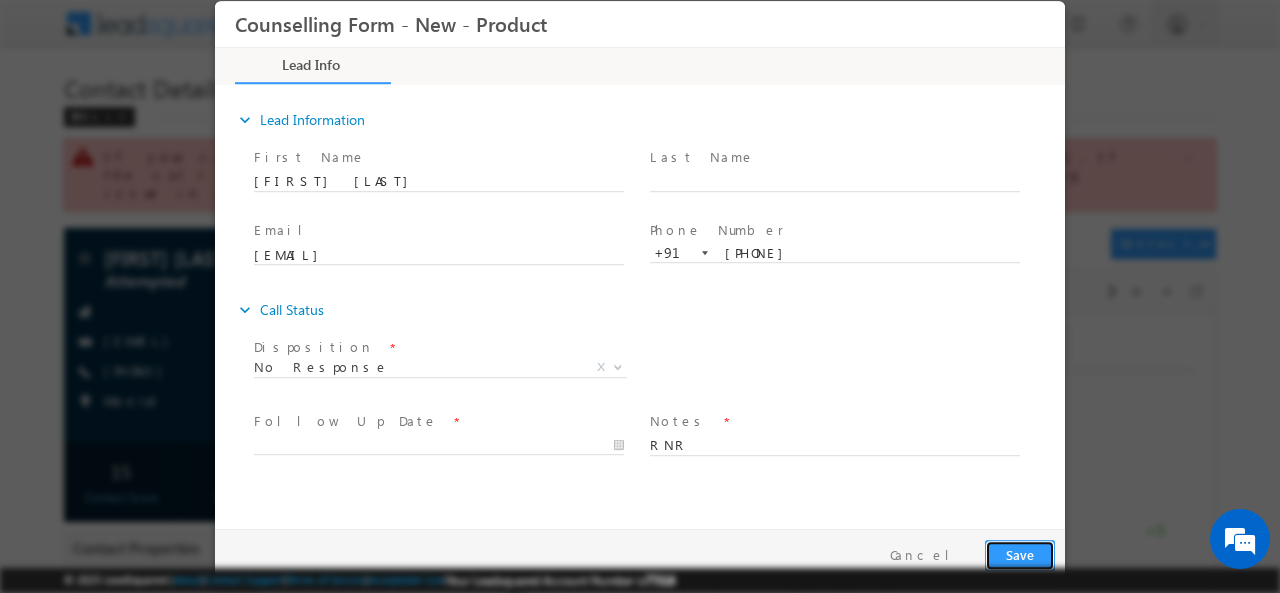 click on "Save" at bounding box center (1020, 554) 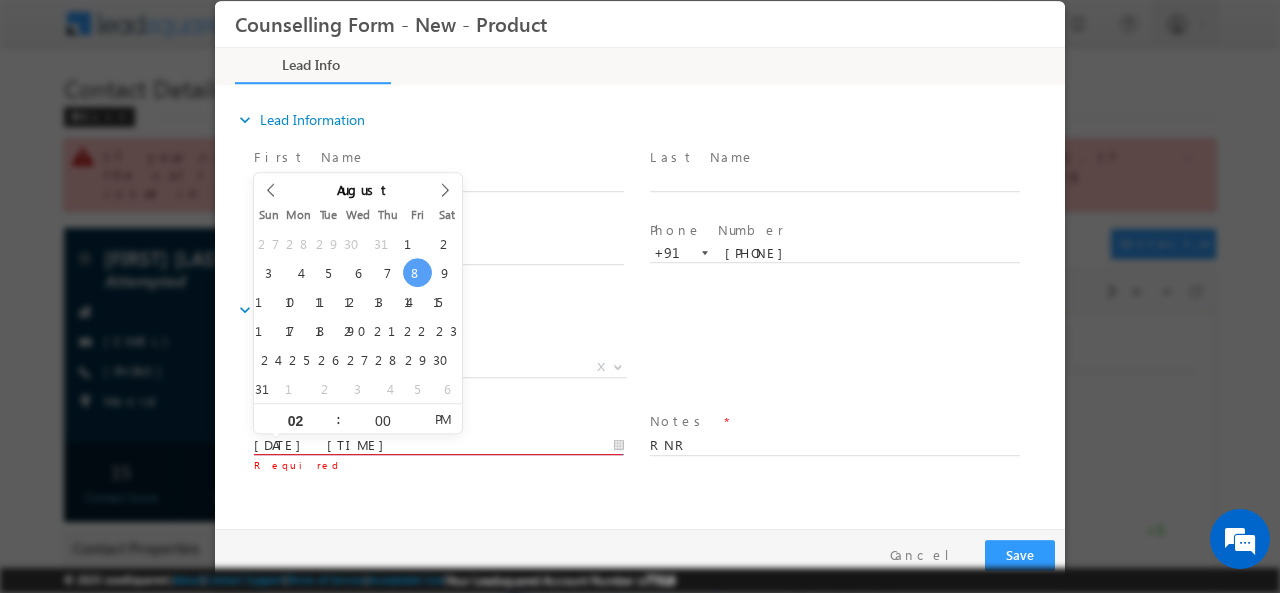 click on "[DATE] [TIME]" at bounding box center (439, 445) 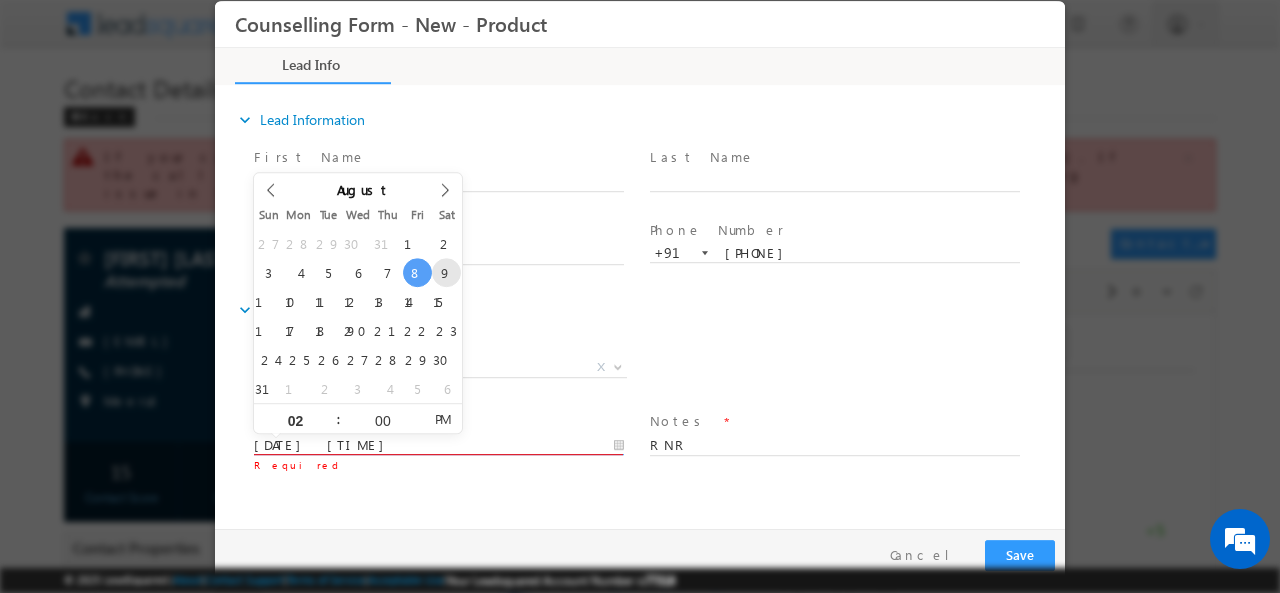 type on "[DATE] [TIME]" 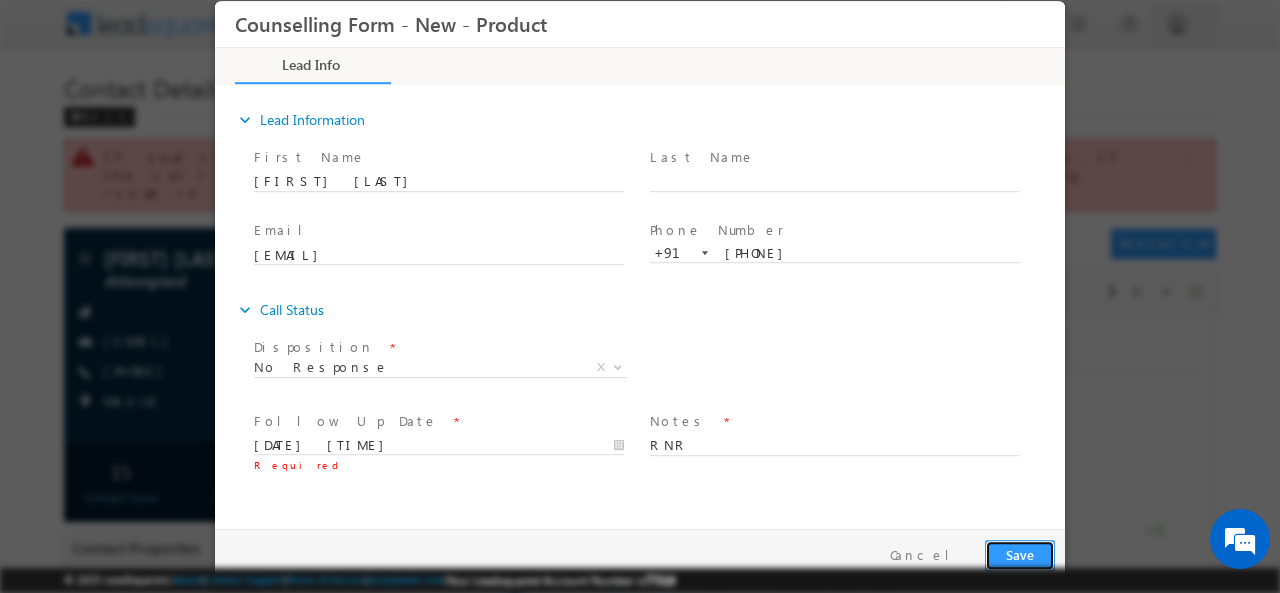 click on "Save" at bounding box center (1020, 554) 